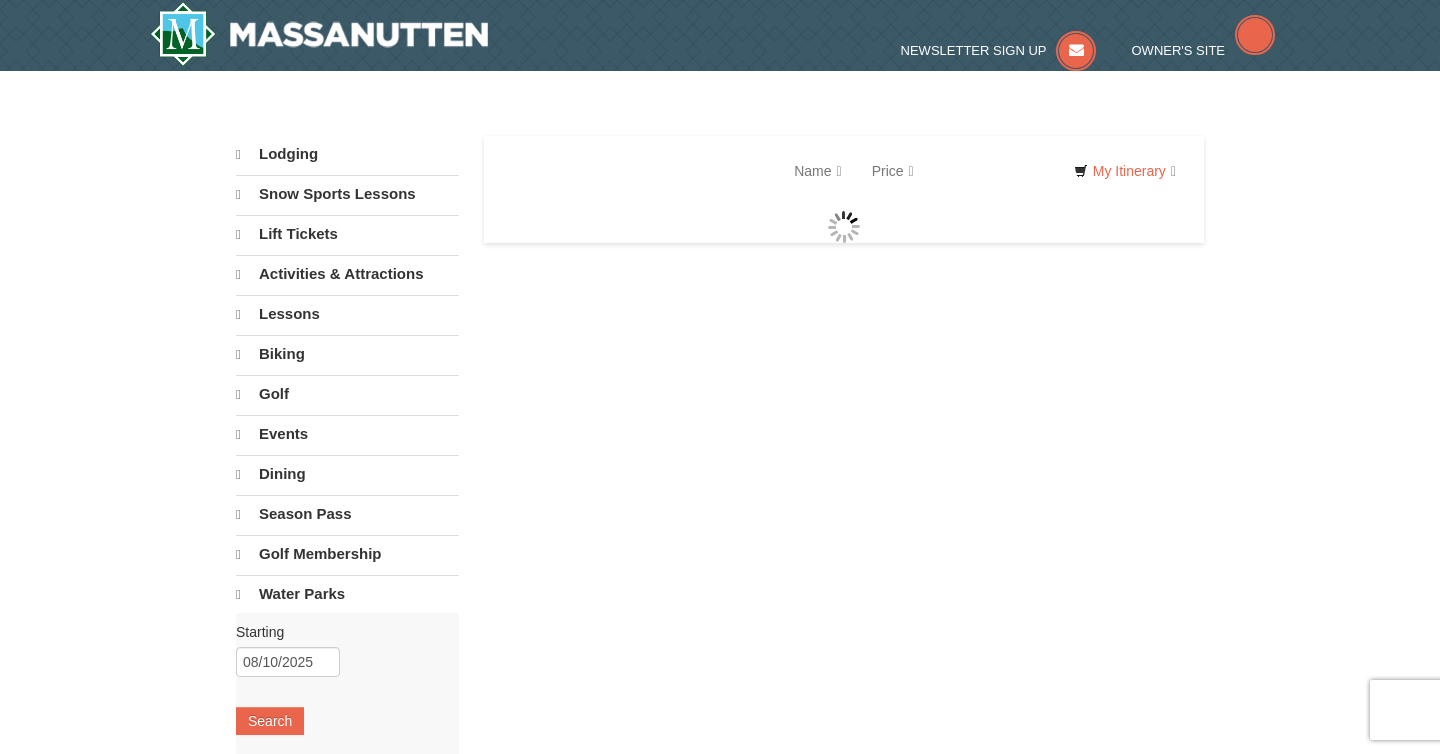 scroll, scrollTop: 0, scrollLeft: 0, axis: both 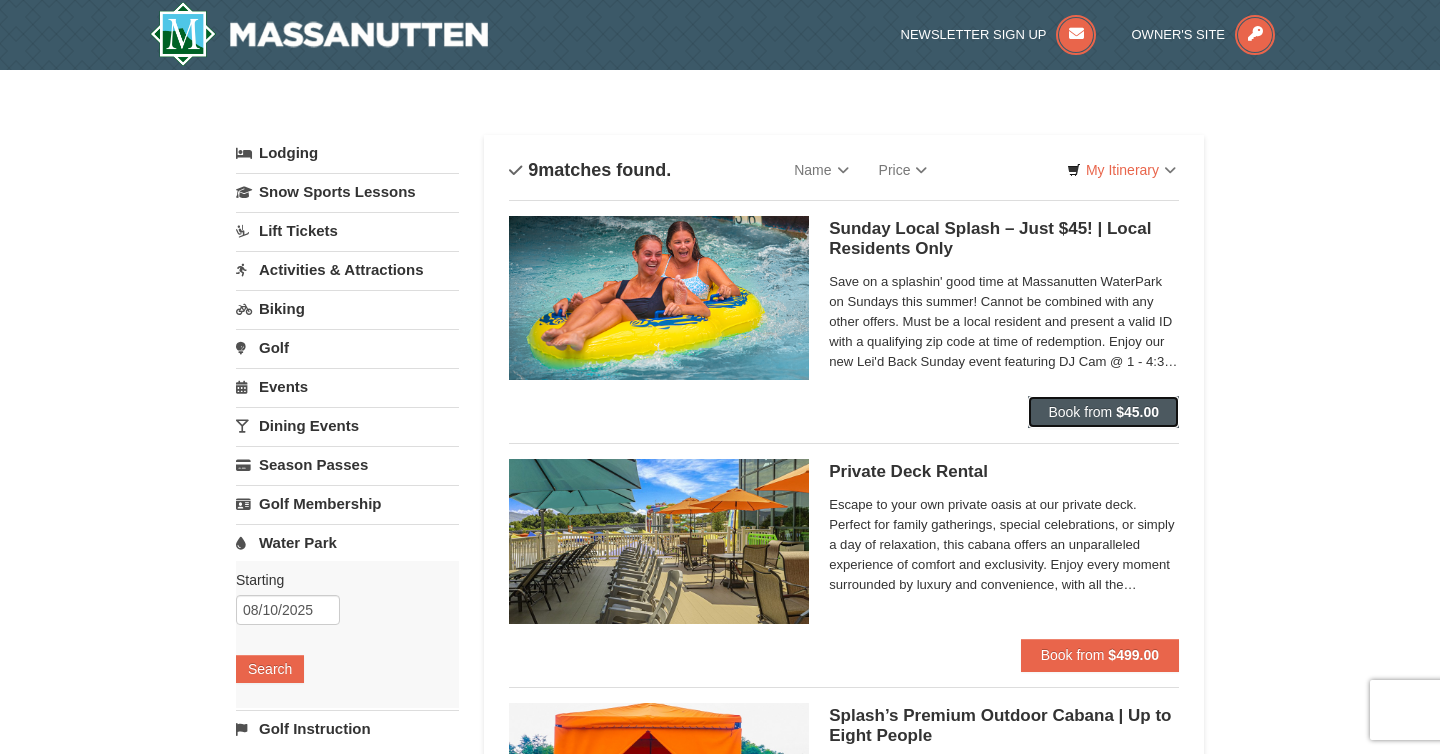 click on "Book from" at bounding box center (1080, 412) 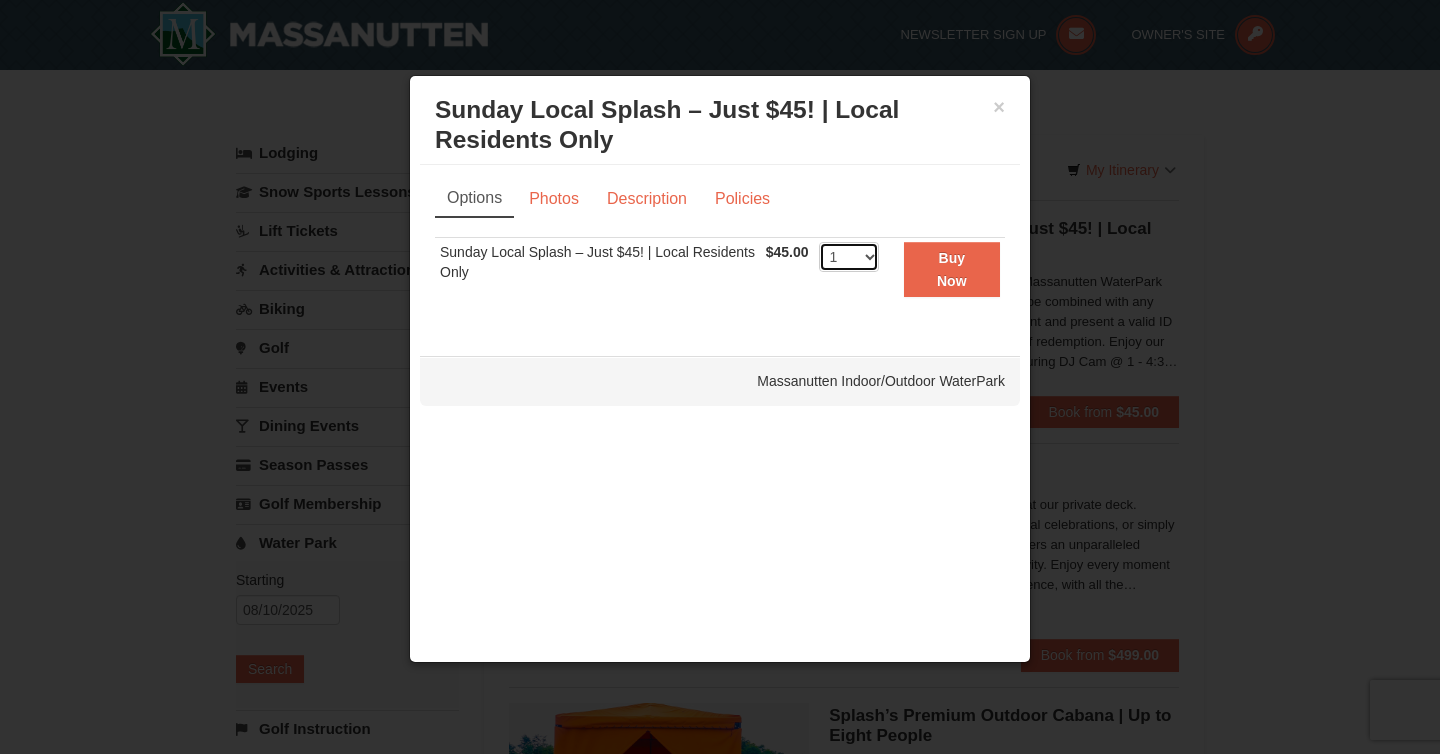 click on "1 2 3 4 5 6 7 8 9 10 11 12 13 14 15 16 17 18 19 20 21 22 23 24 25 26 27 28 29 30 31 32 33 34 35 36 37 38 39 40 41 42 43 44 45 46 47 48 49 50" at bounding box center (849, 257) 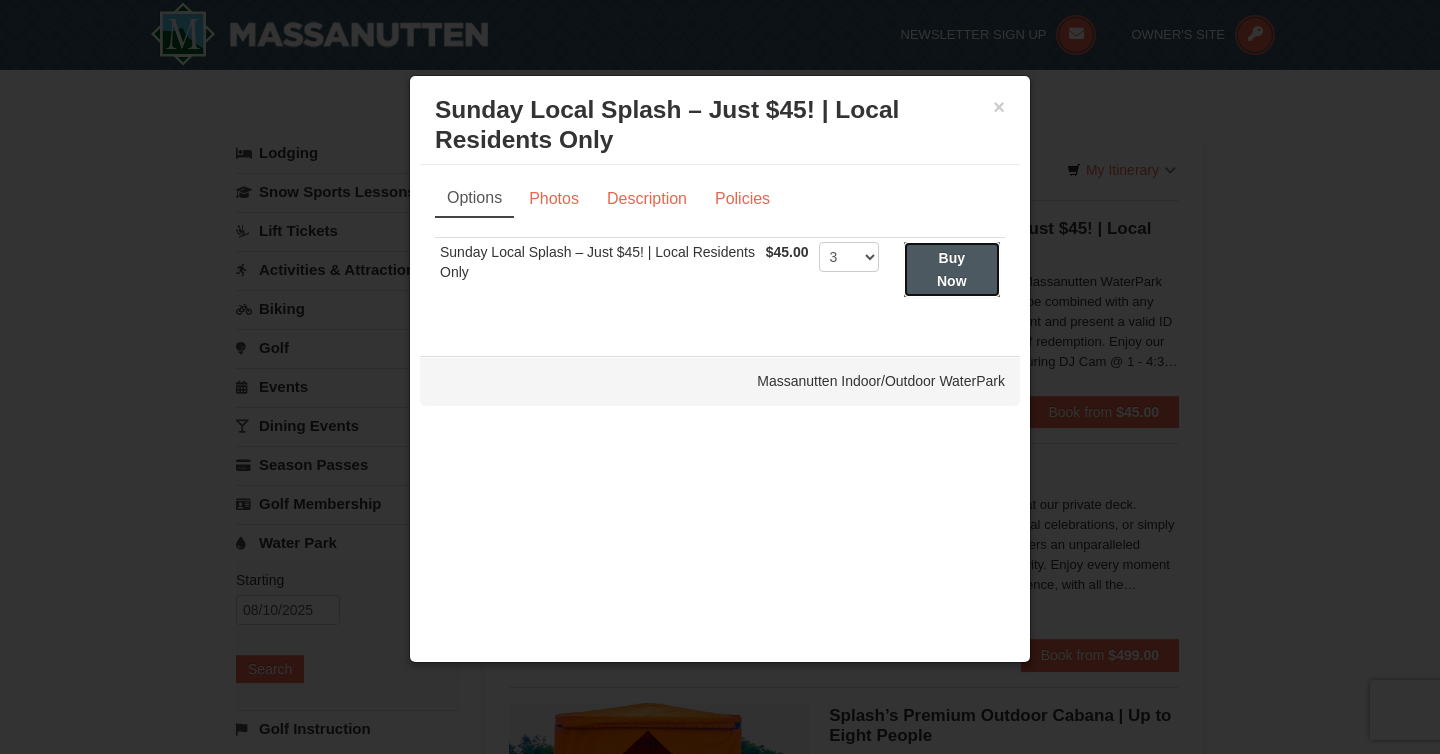 click on "Buy Now" at bounding box center (952, 269) 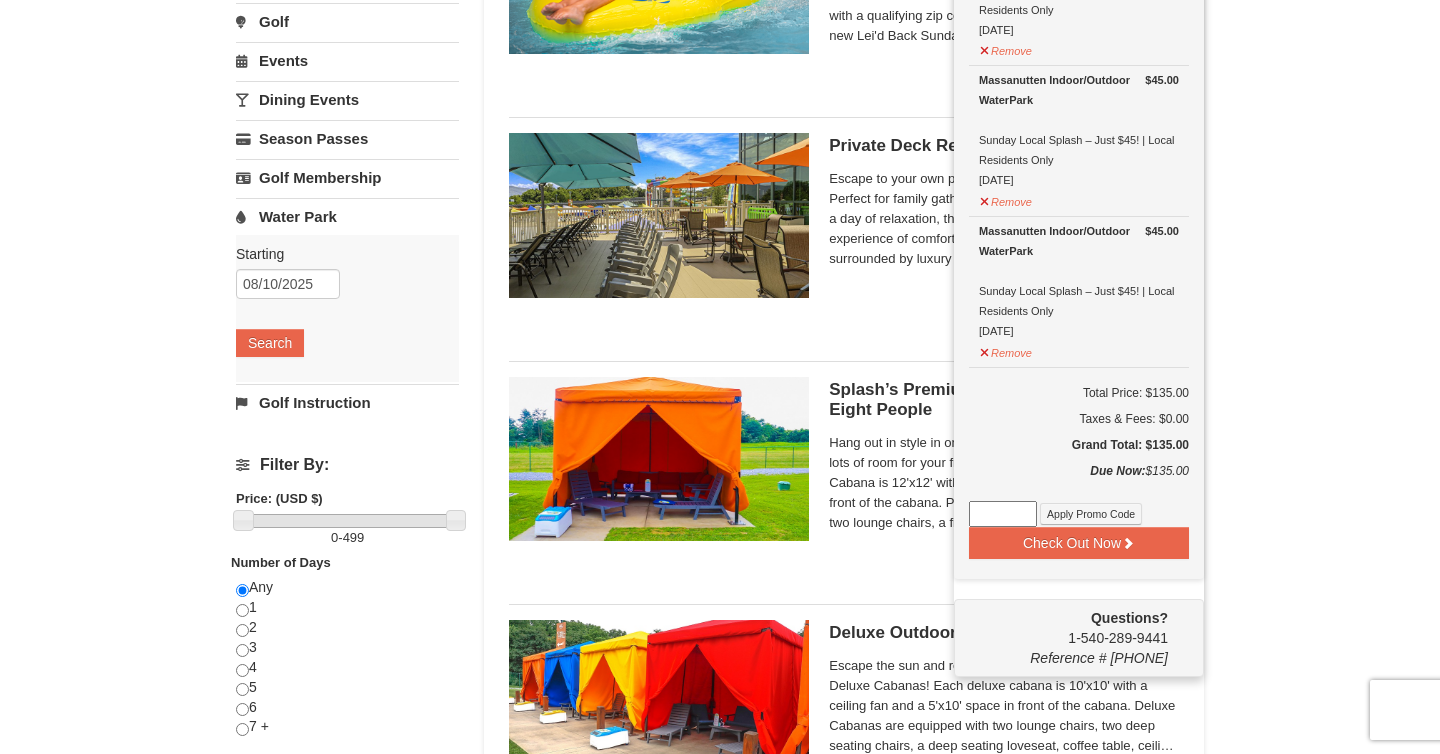 scroll, scrollTop: 344, scrollLeft: 0, axis: vertical 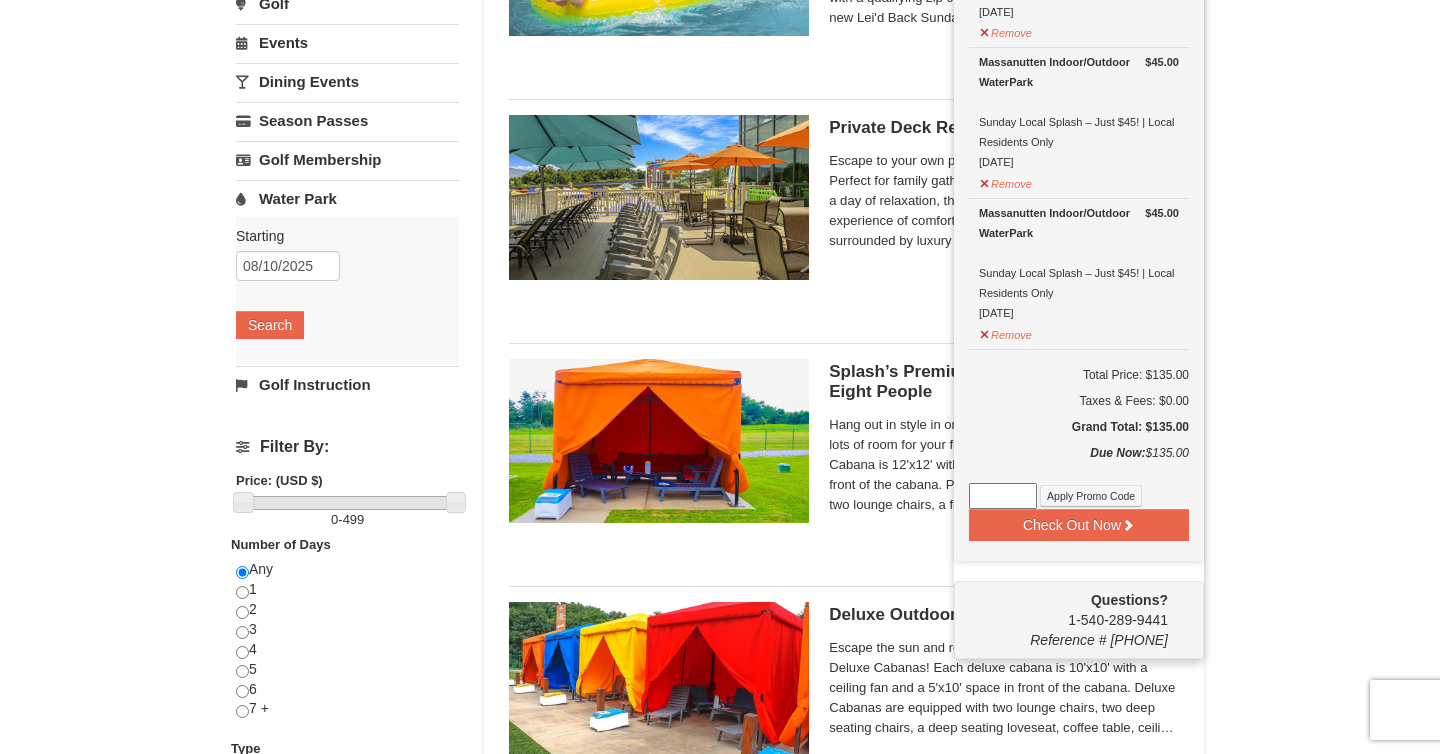 click on "×
Categories
List
Filter
My Itinerary (3)
Check Out Now
Water Park Pass.
$45.00
Massanutten Indoor/Outdoor WaterPark
Sunday Local Splash – Just $45! | Local Residents Only
8/10/2025" at bounding box center [720, 914] 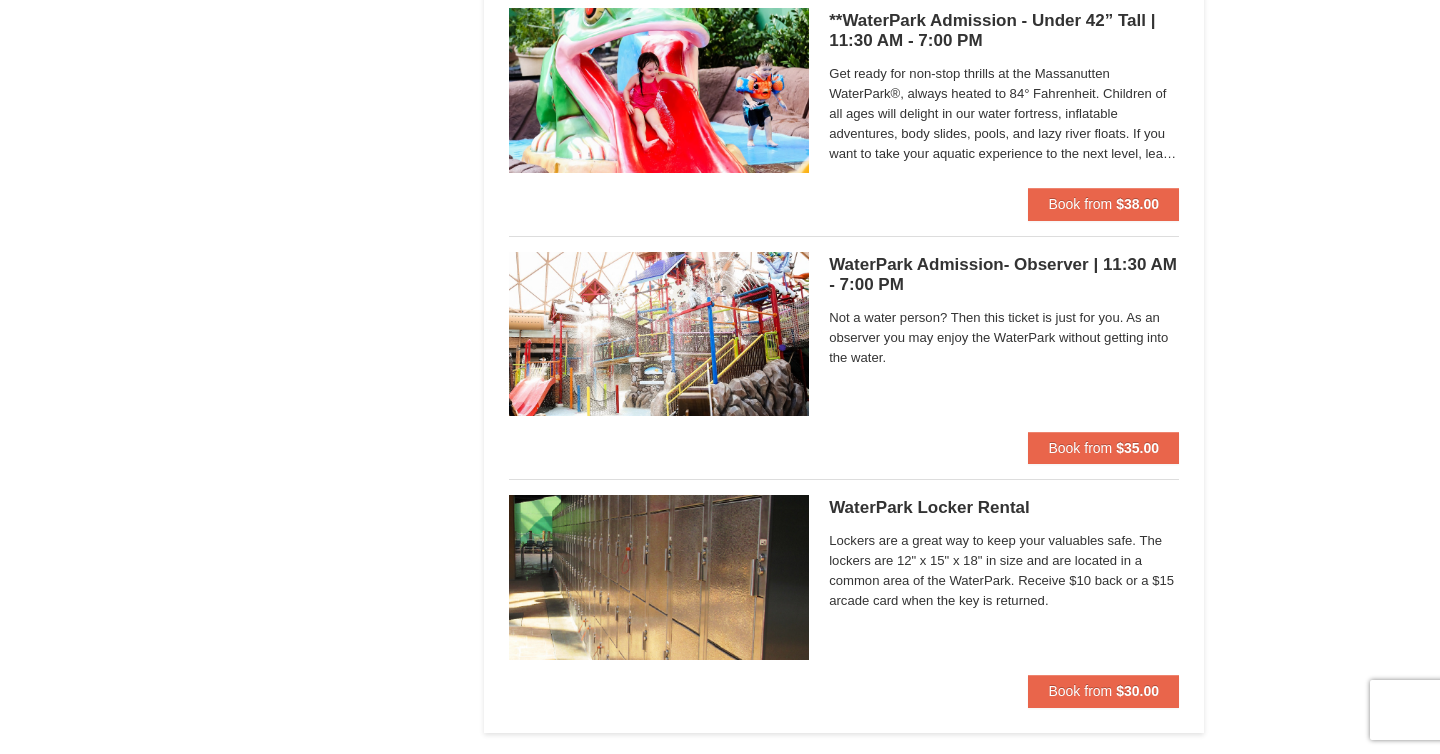 scroll, scrollTop: 1696, scrollLeft: 0, axis: vertical 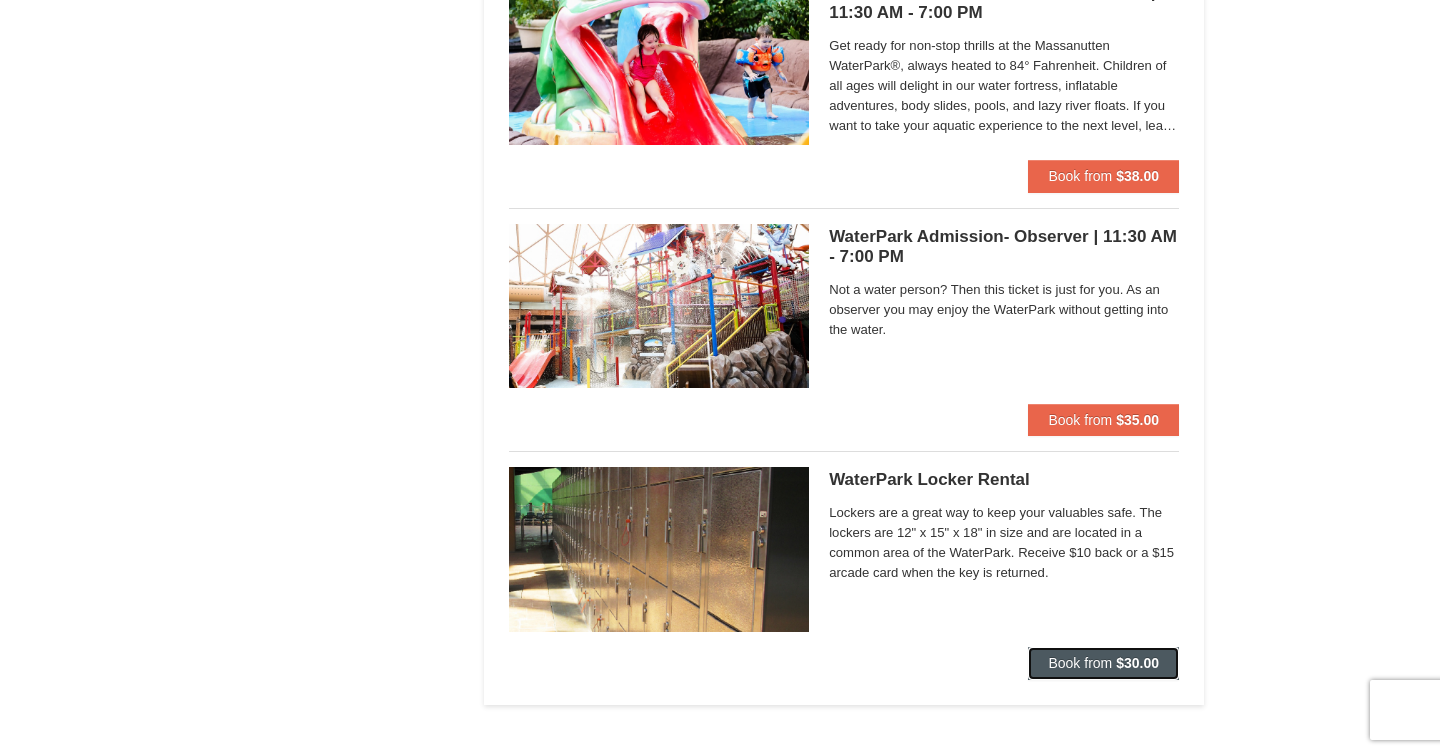 click on "Book from" at bounding box center [1080, 663] 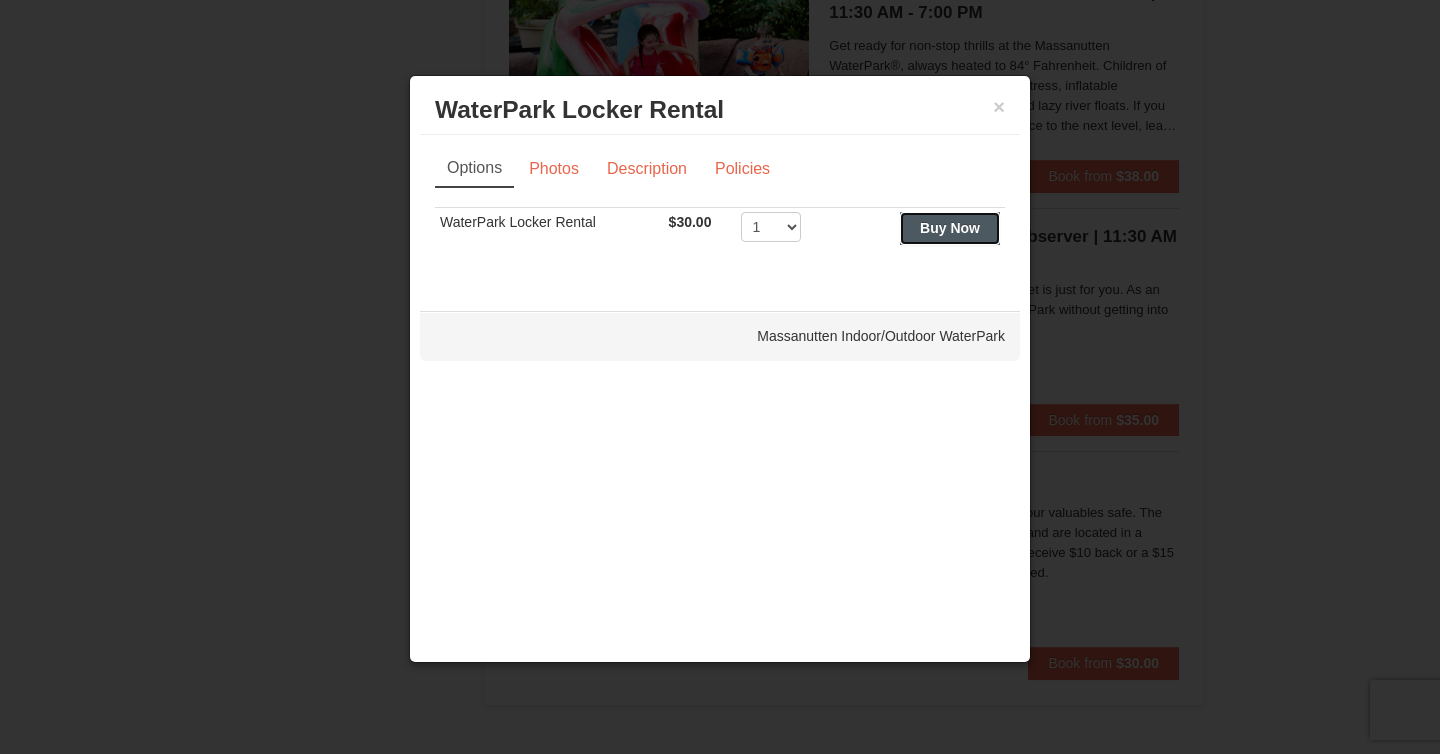 click on "Buy Now" at bounding box center (950, 228) 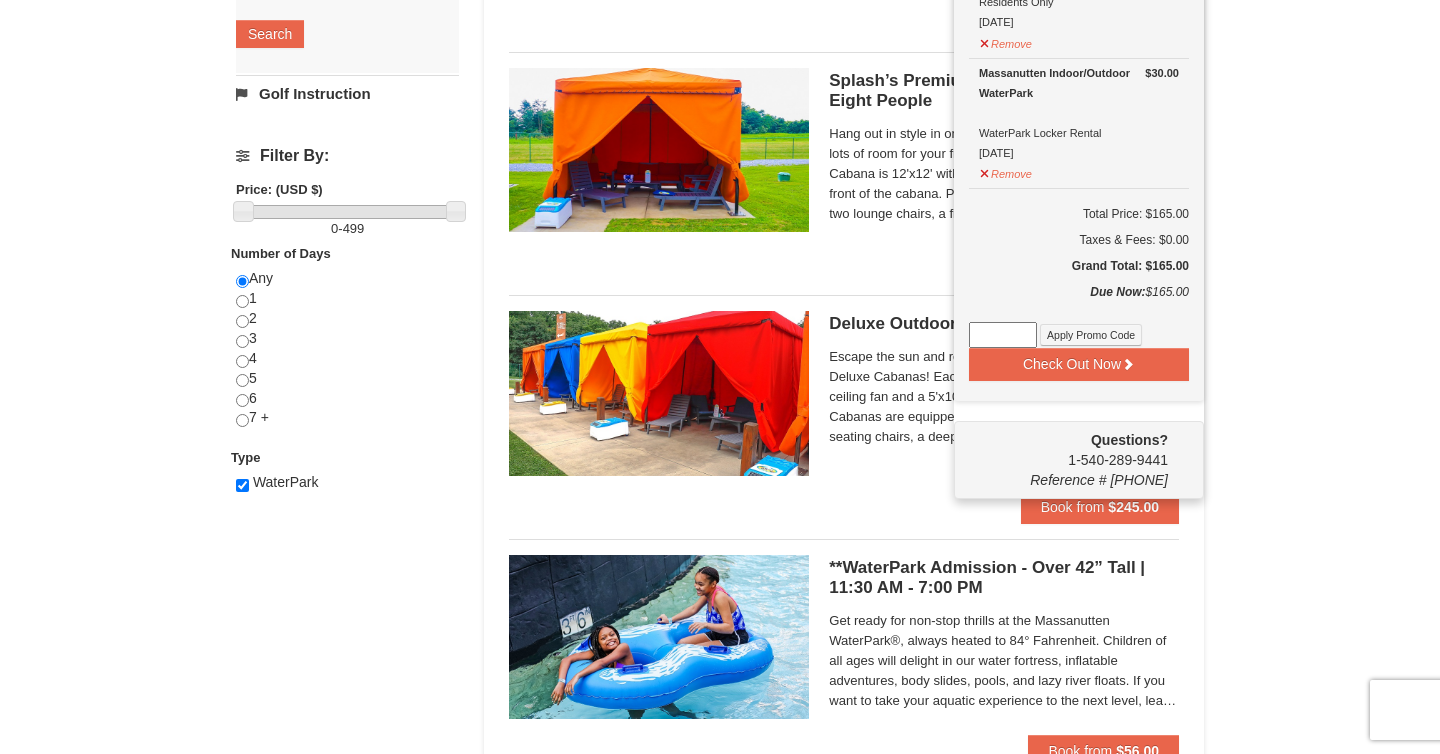 scroll, scrollTop: 633, scrollLeft: 0, axis: vertical 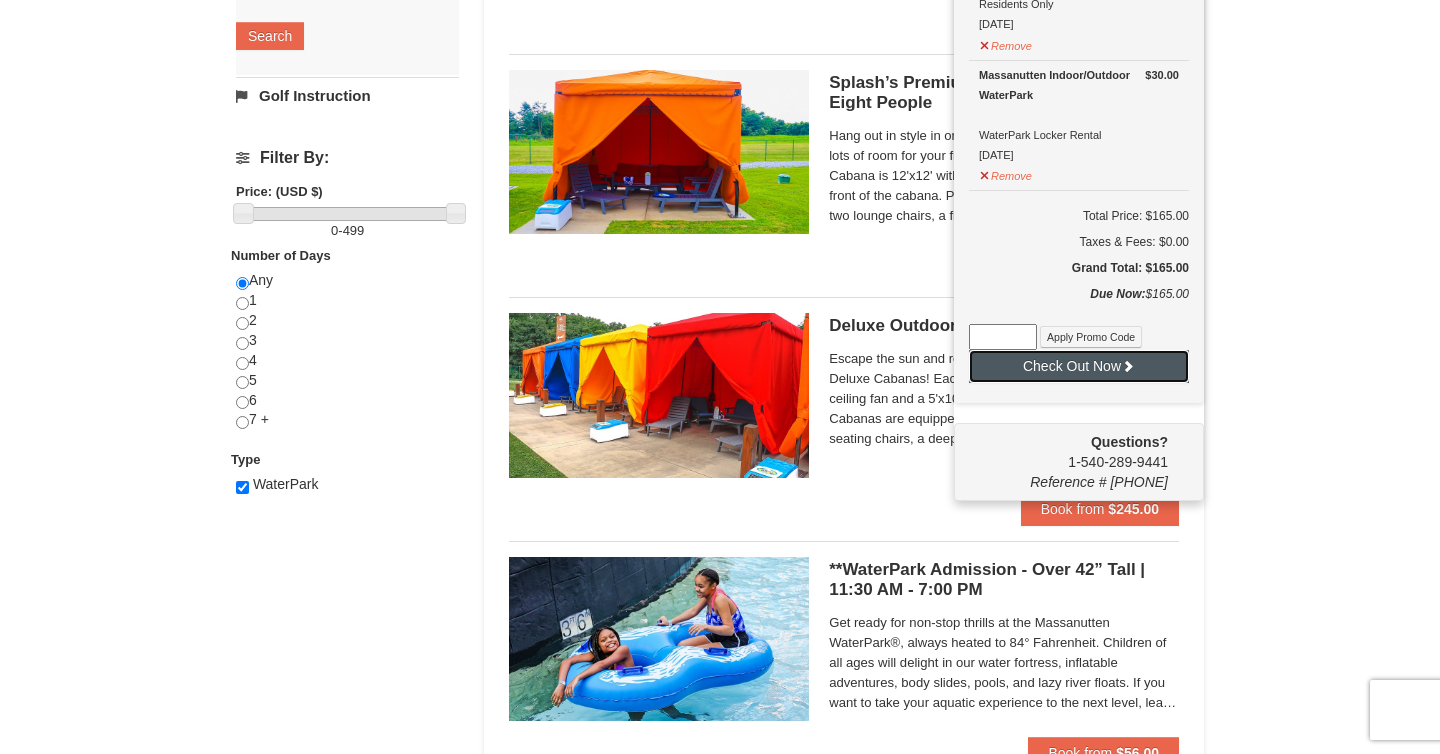 click on "Check Out Now" at bounding box center [1079, 366] 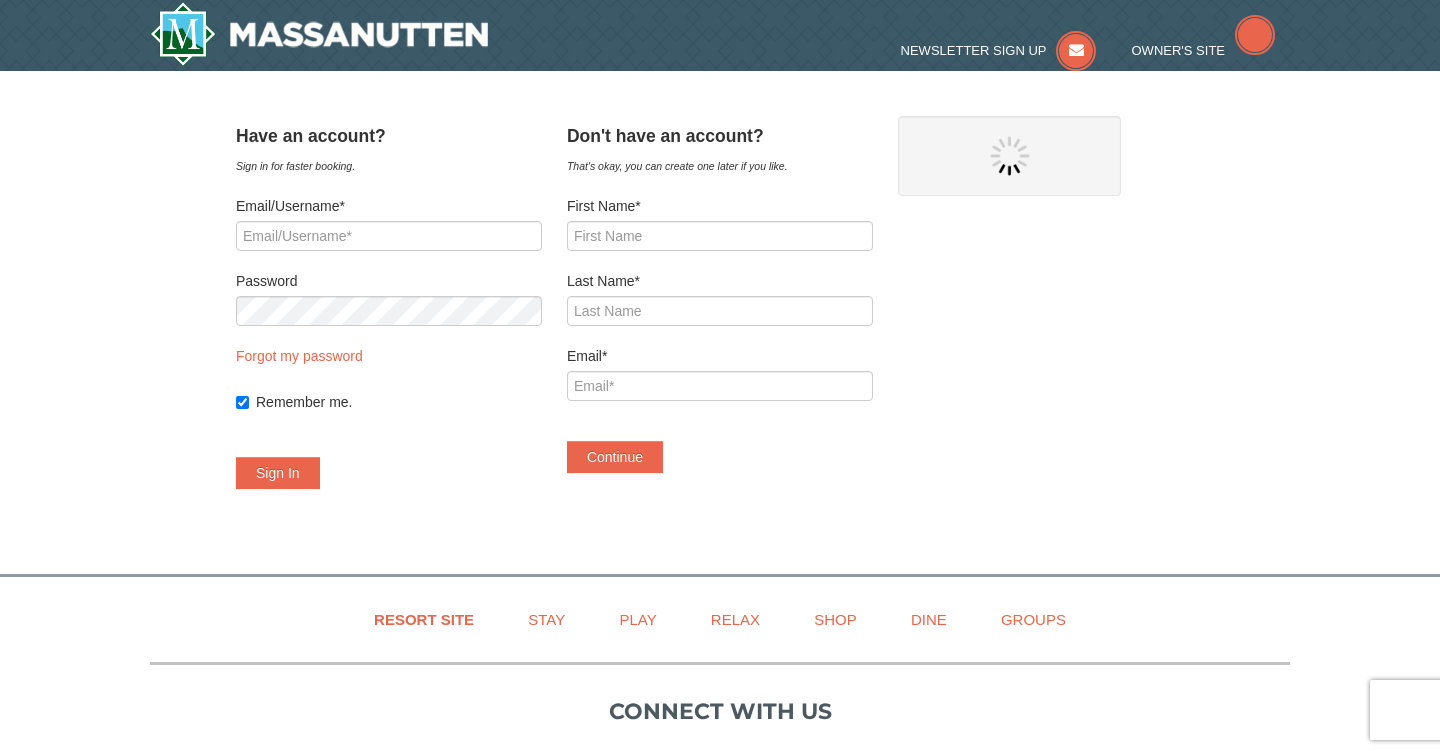 scroll, scrollTop: 0, scrollLeft: 0, axis: both 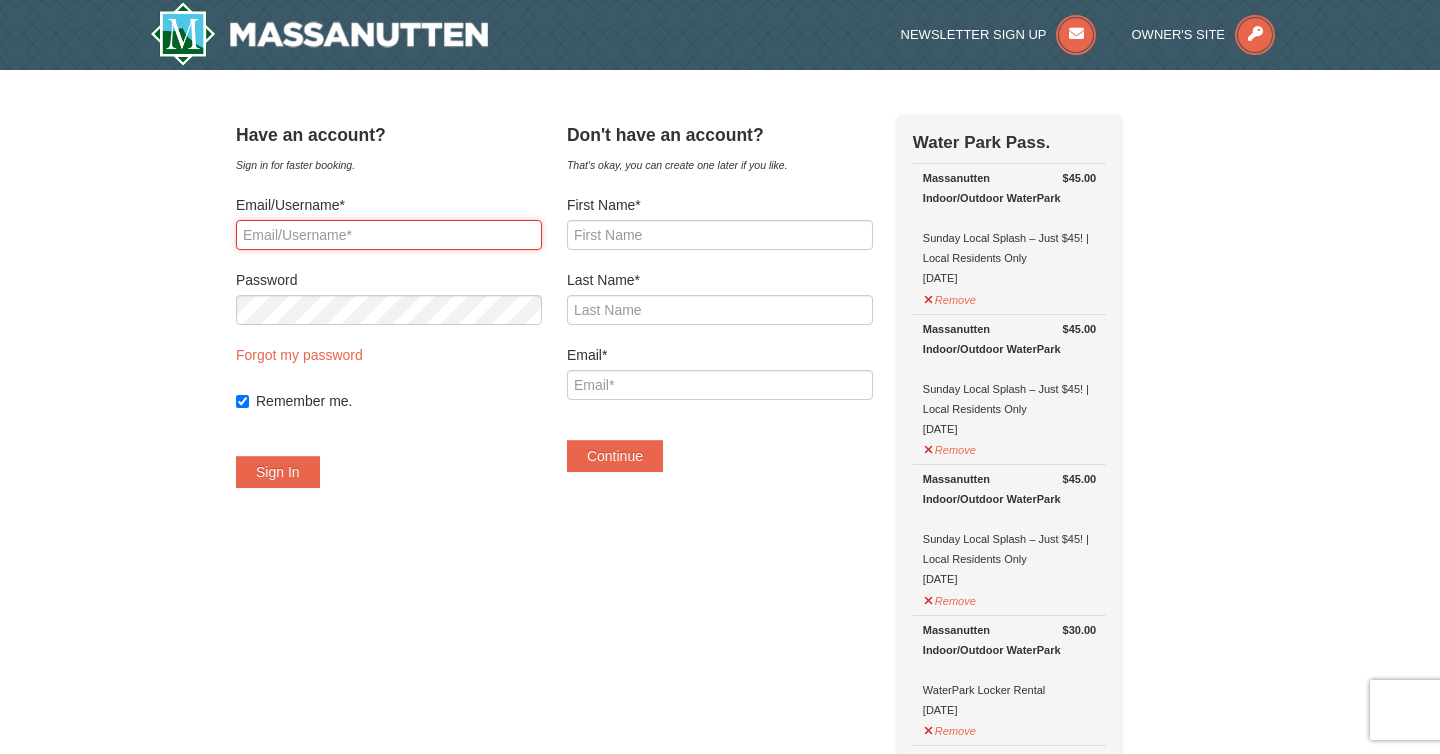 click on "Email/Username*" at bounding box center (389, 235) 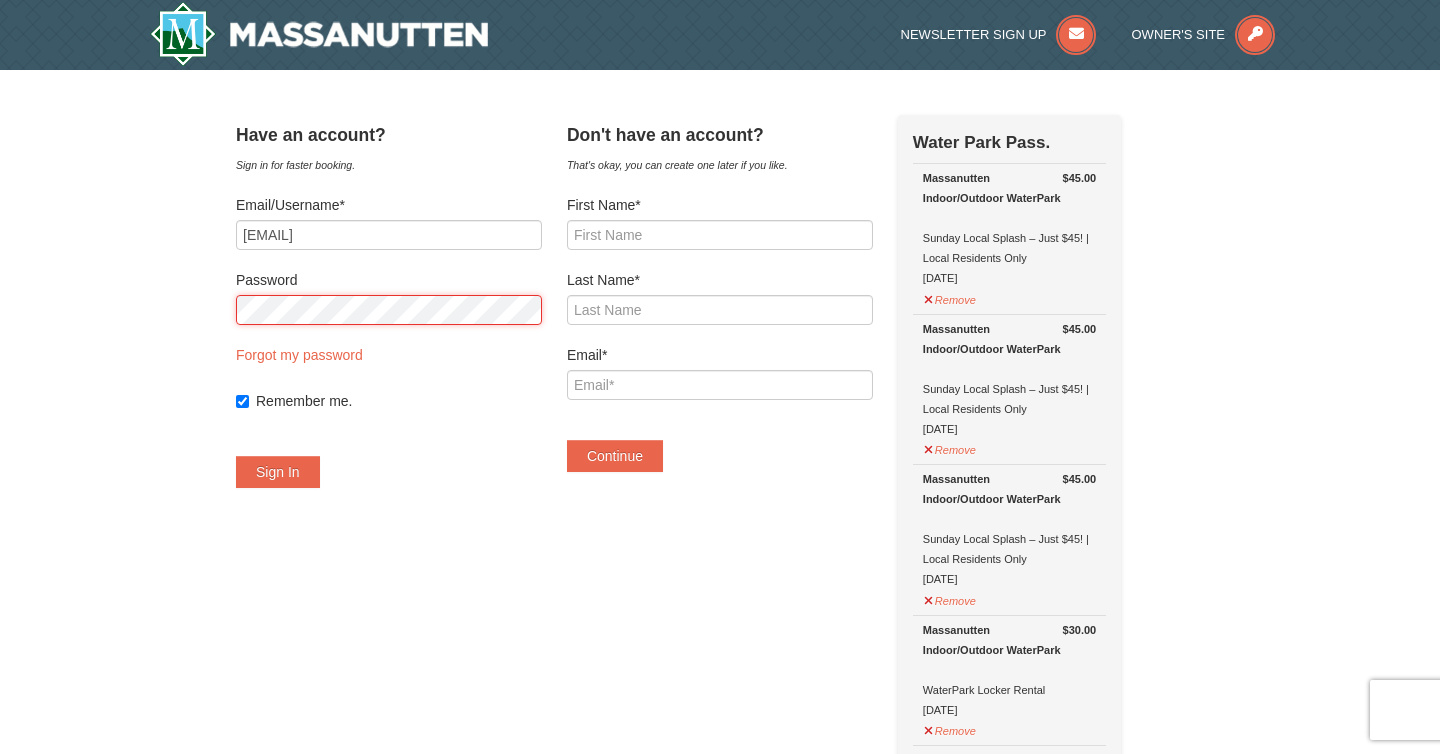 click on "Sign In" at bounding box center [278, 472] 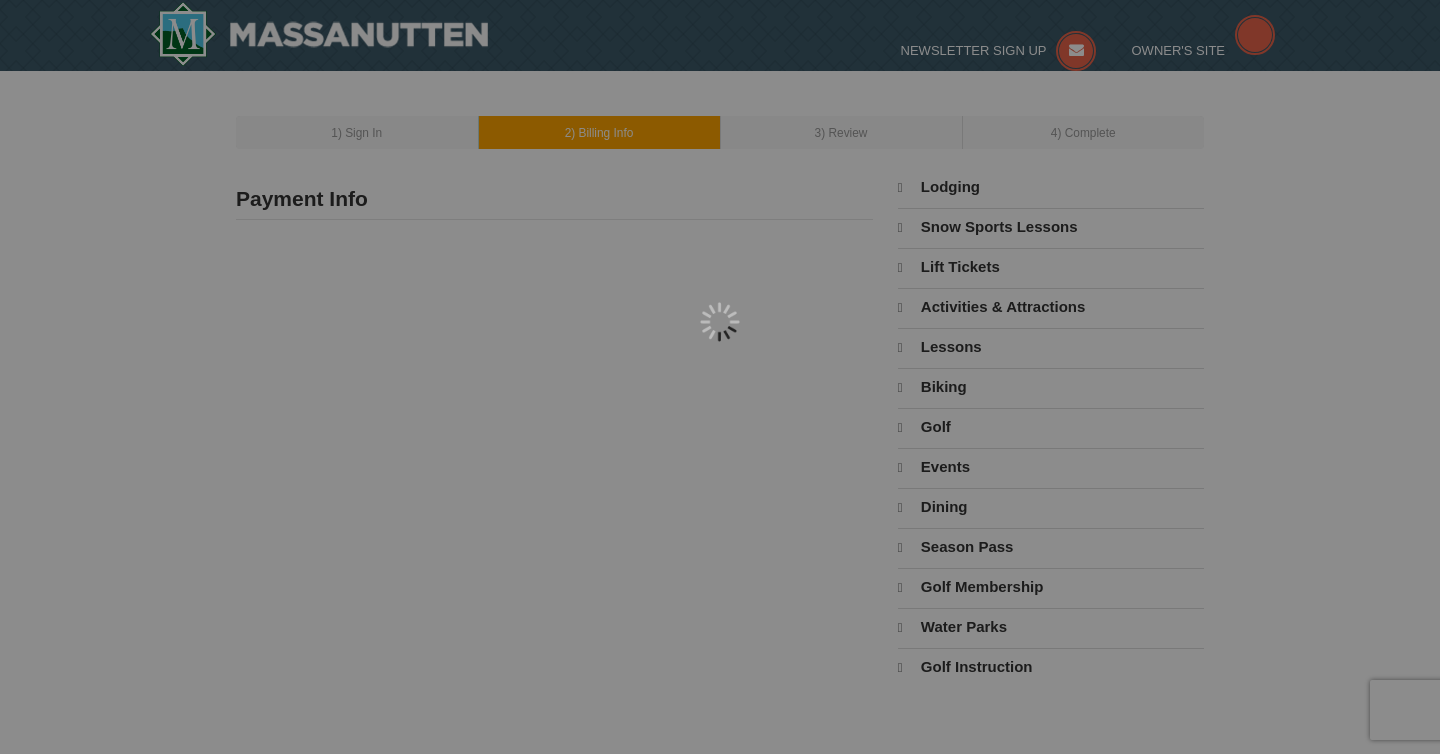 scroll, scrollTop: 0, scrollLeft: 0, axis: both 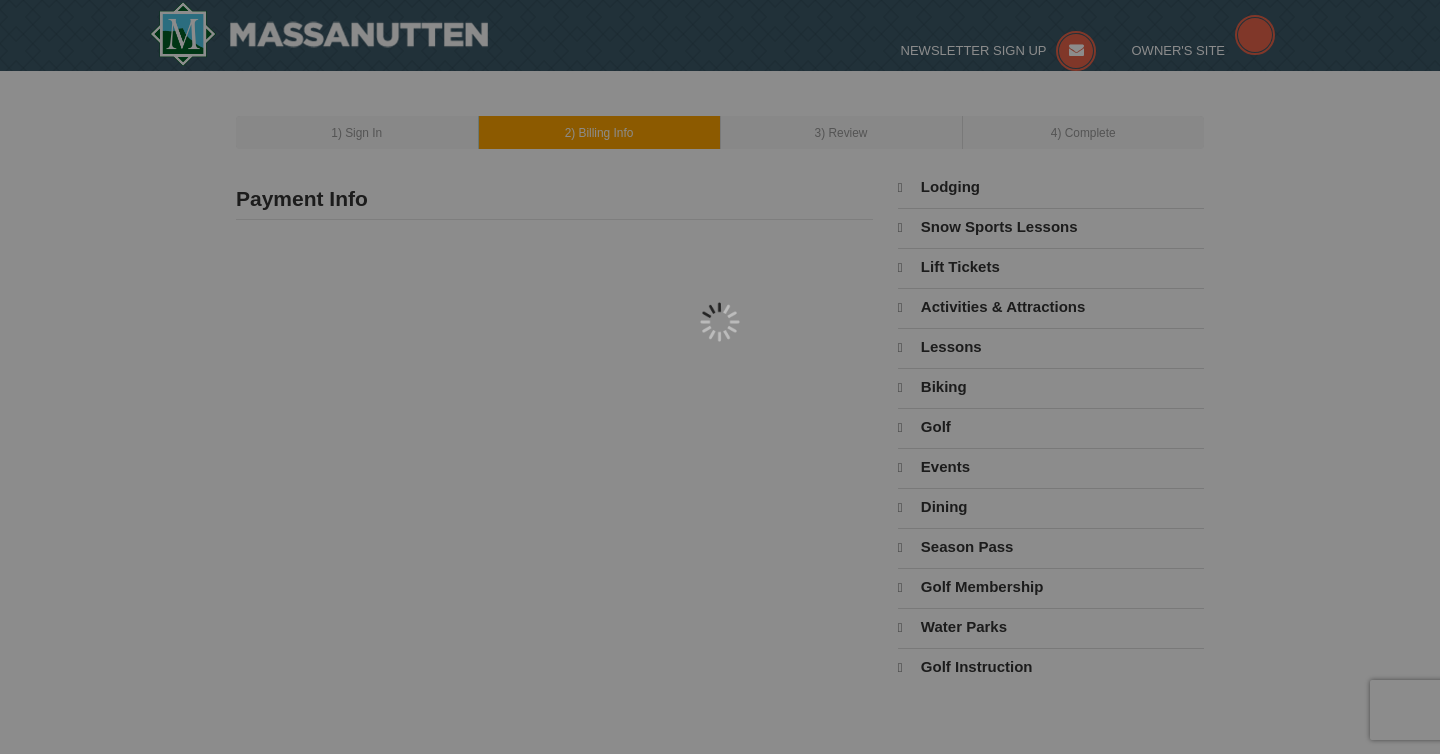 select on "8" 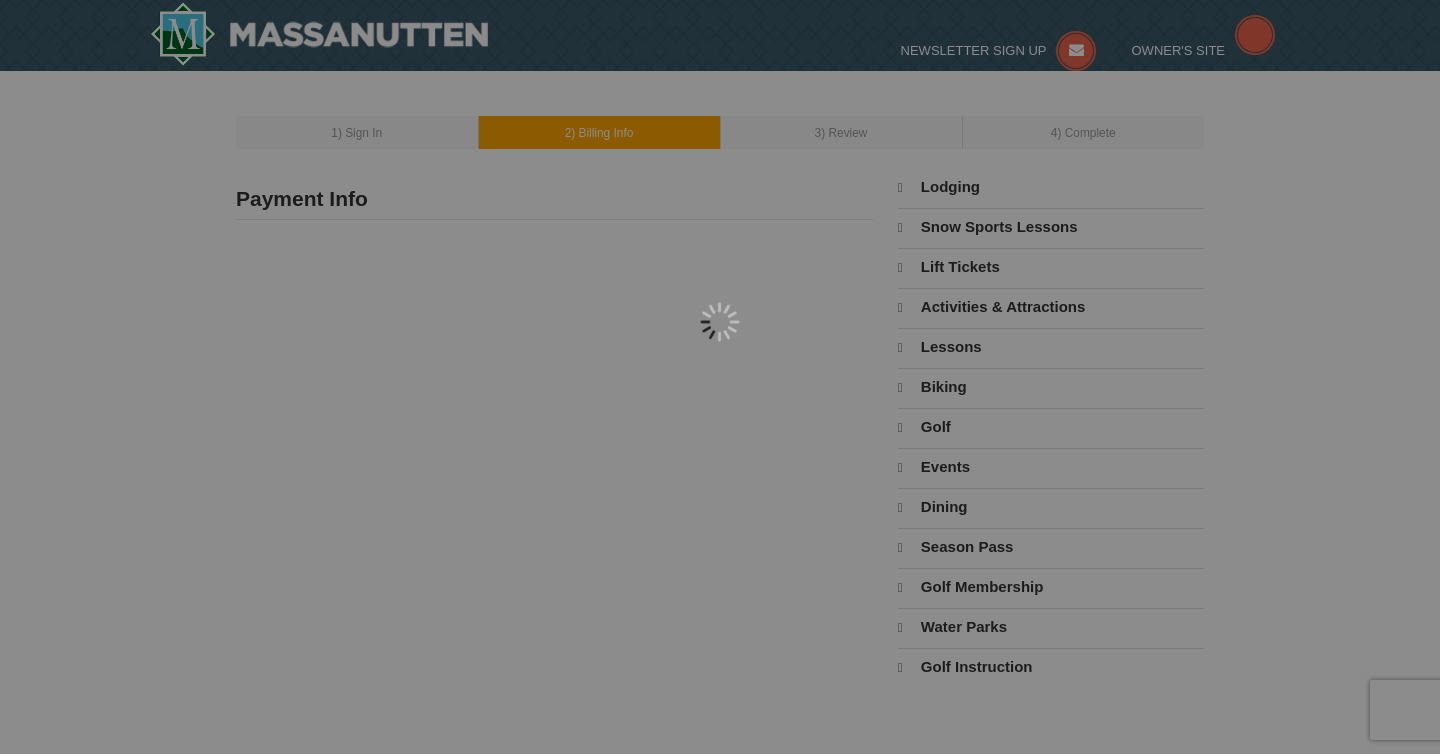 select on "8" 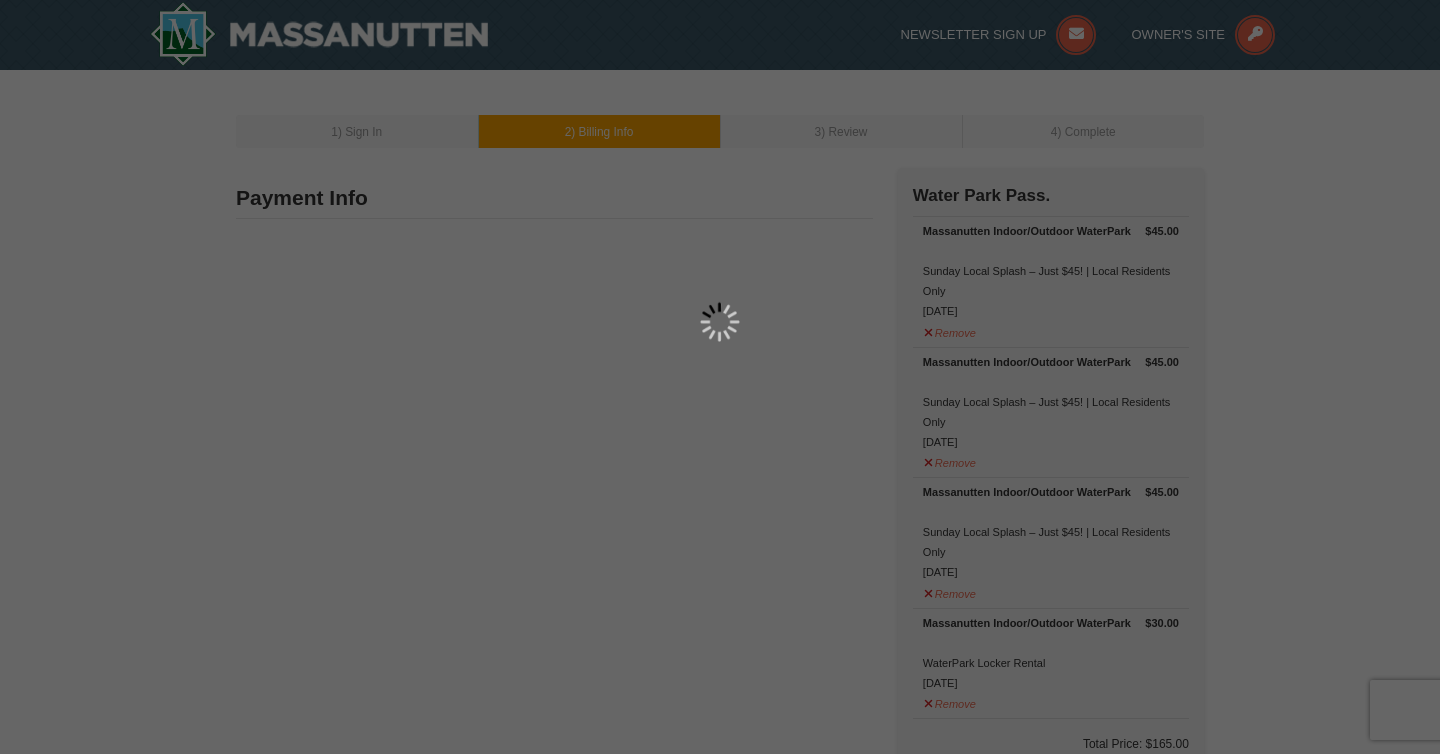 type on "[NUMBER] [STREET]" 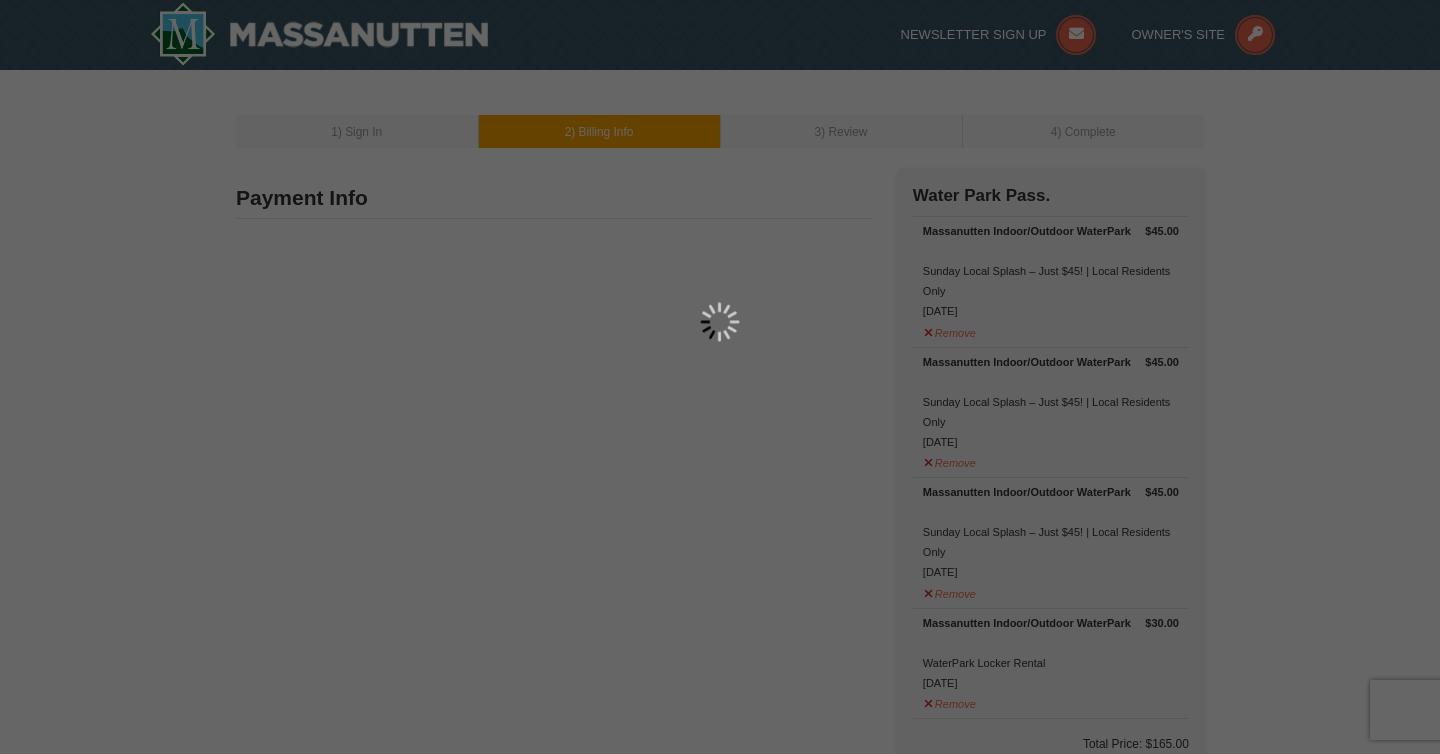 type on "[CITY]" 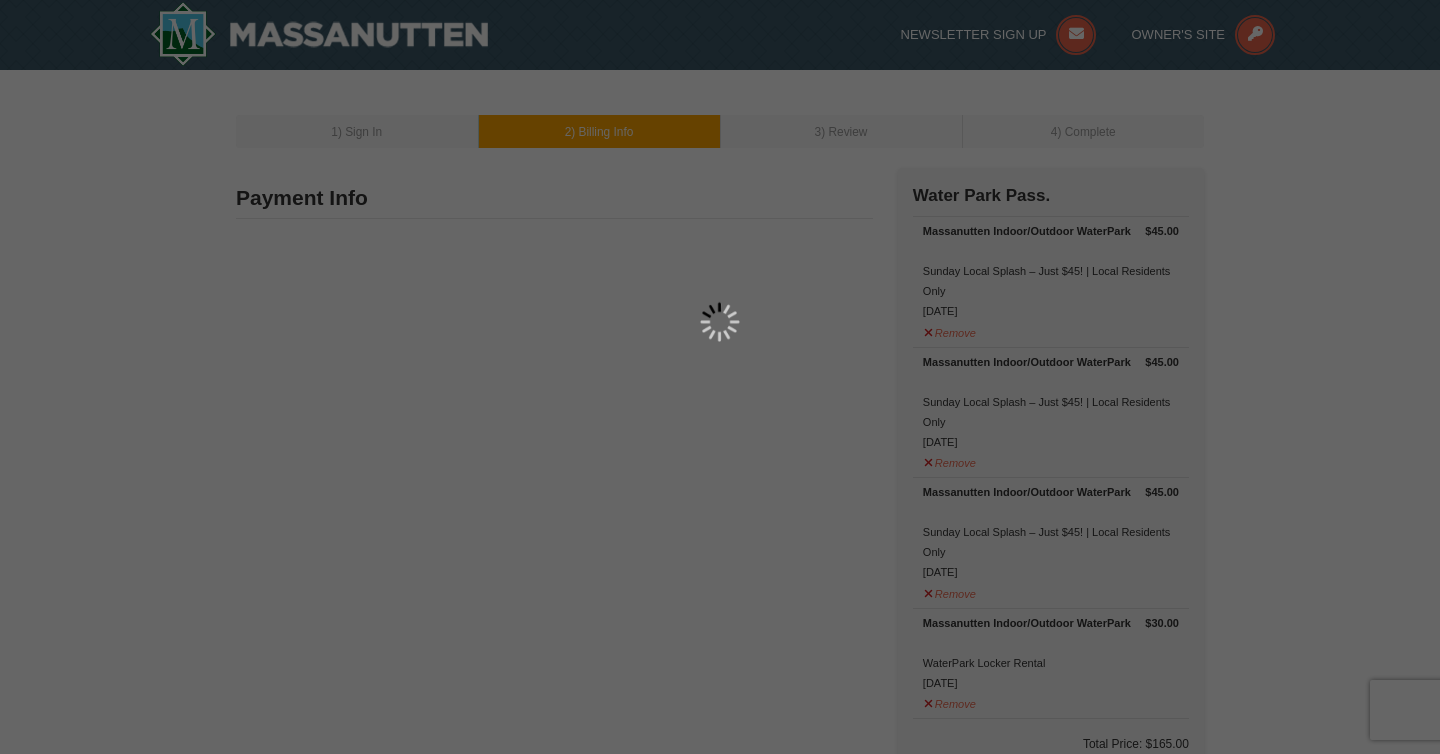 type on "22911" 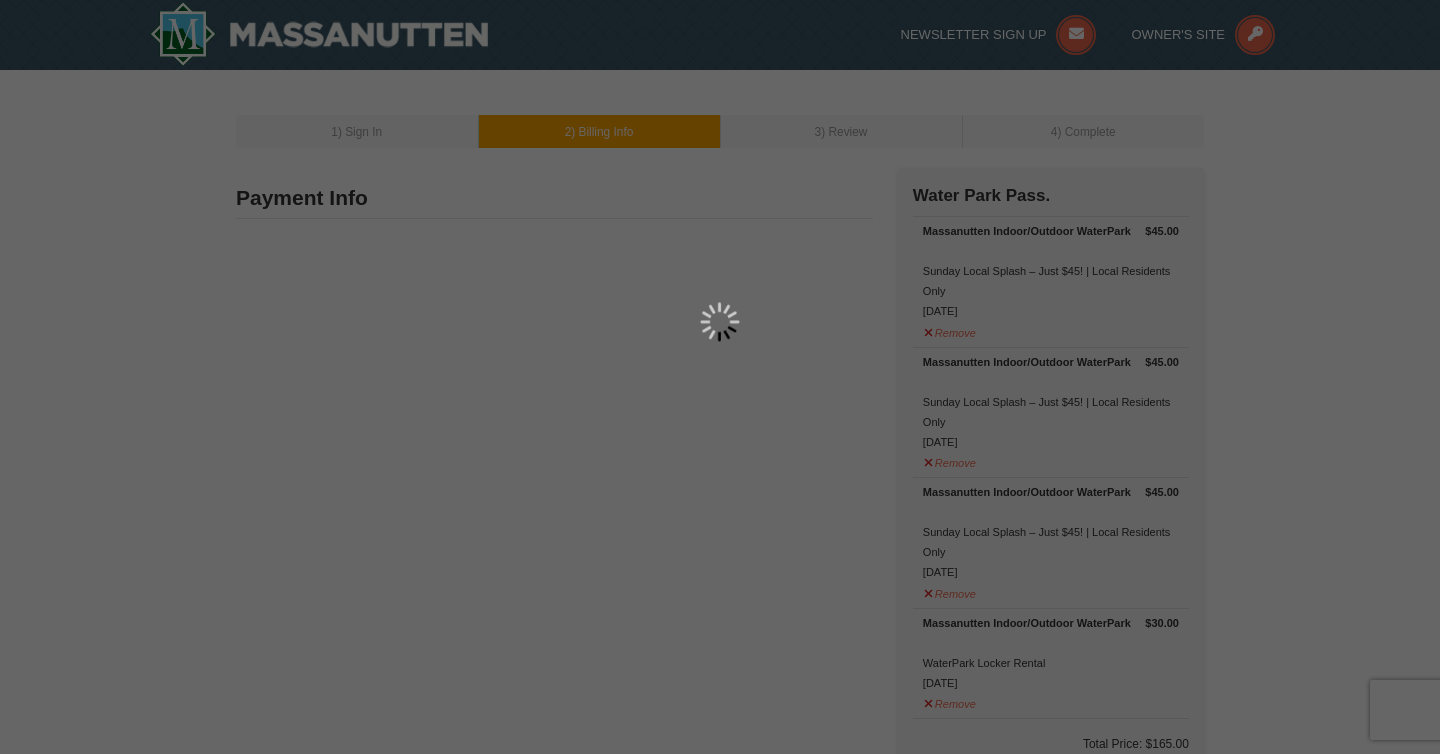 type on "515" 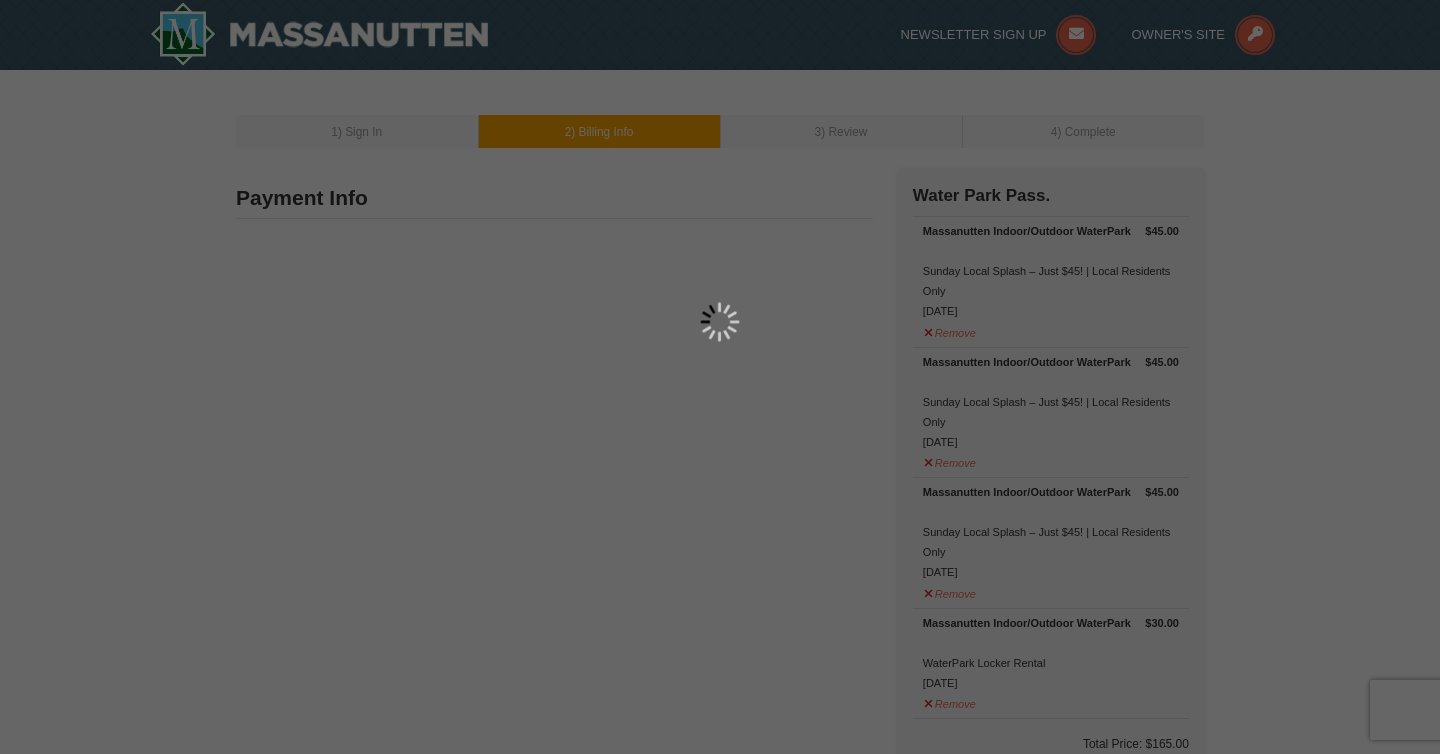 type on "422" 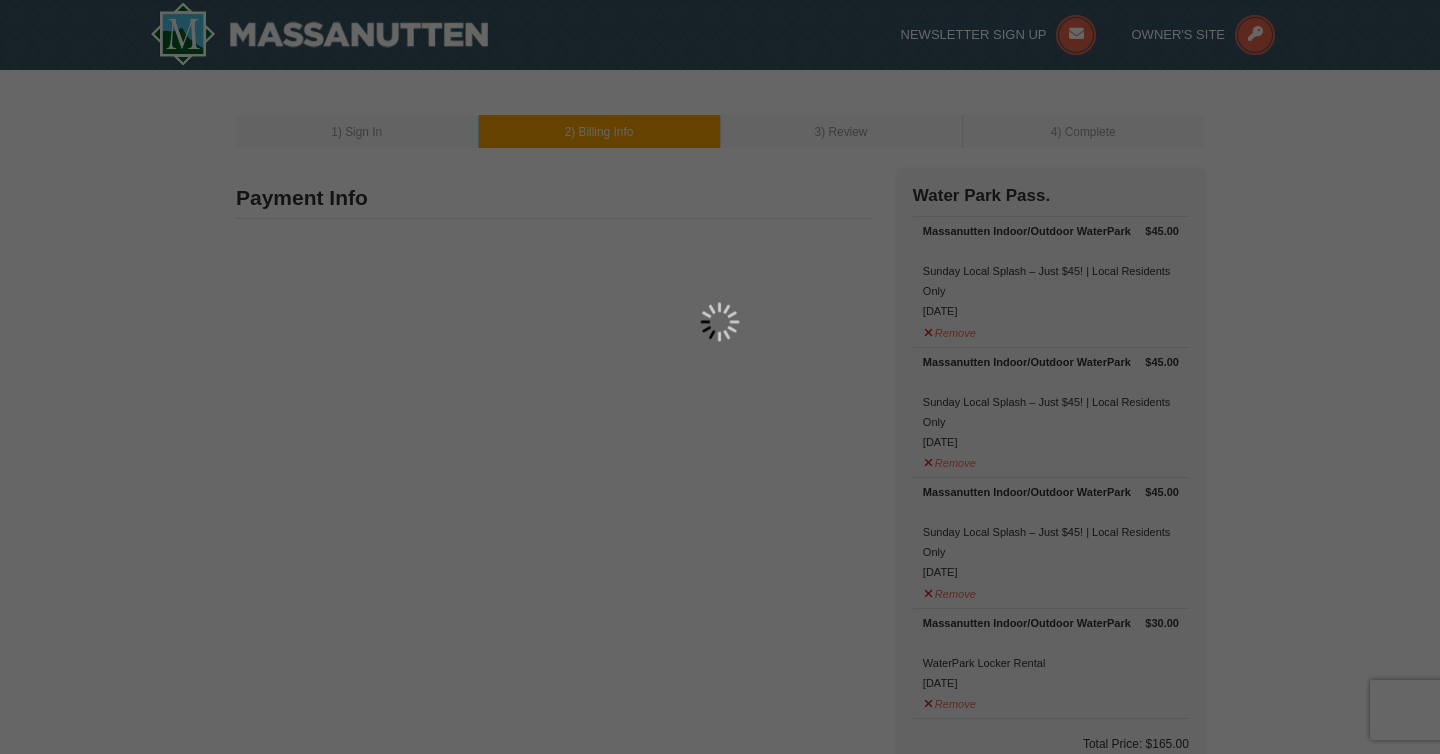 type on "[USERNAME]@[EXAMPLE.COM]" 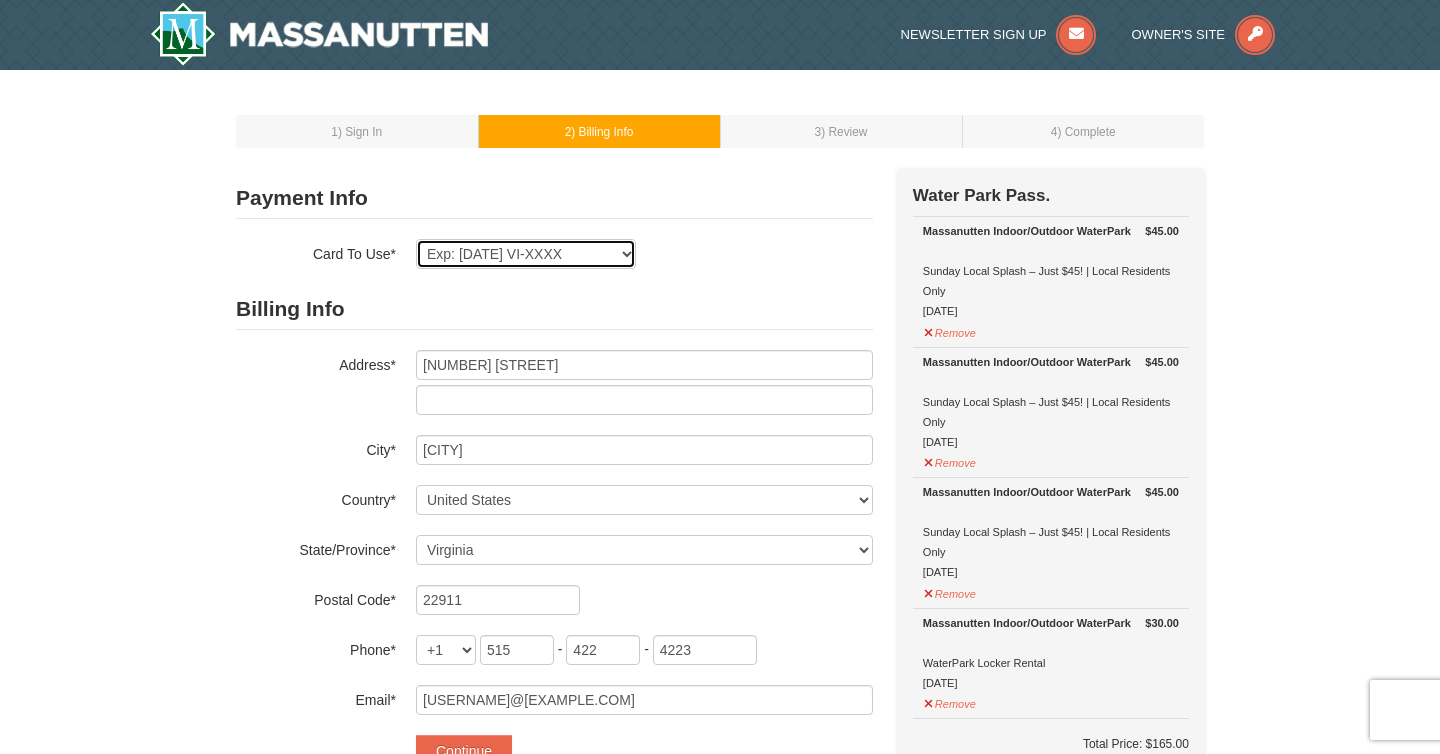click on "Exp: 06/27      VI-XXXX New Card" at bounding box center [526, 254] 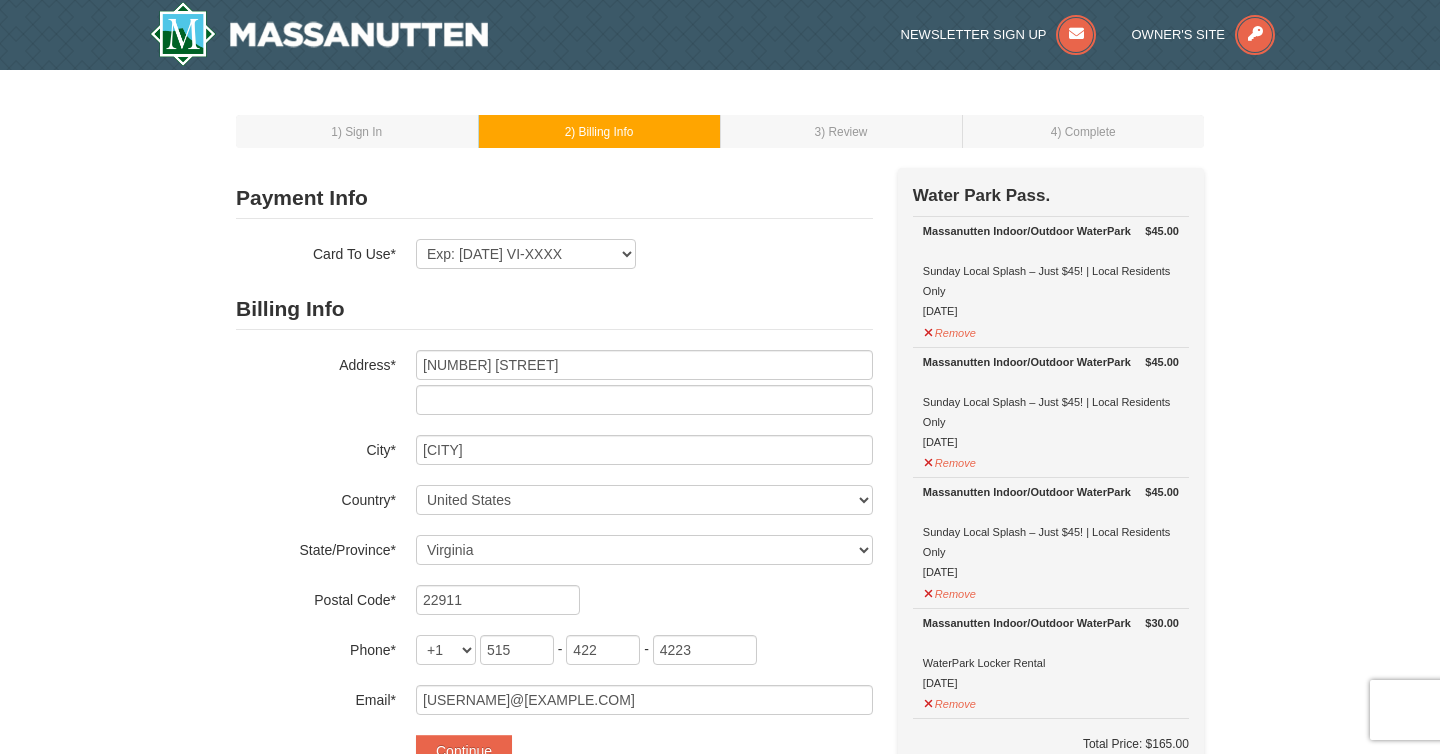 click on "Exp: 06/27      VI-XXXX New Card
Are you sure you want to remove this card?
No
Yes" at bounding box center (644, 254) 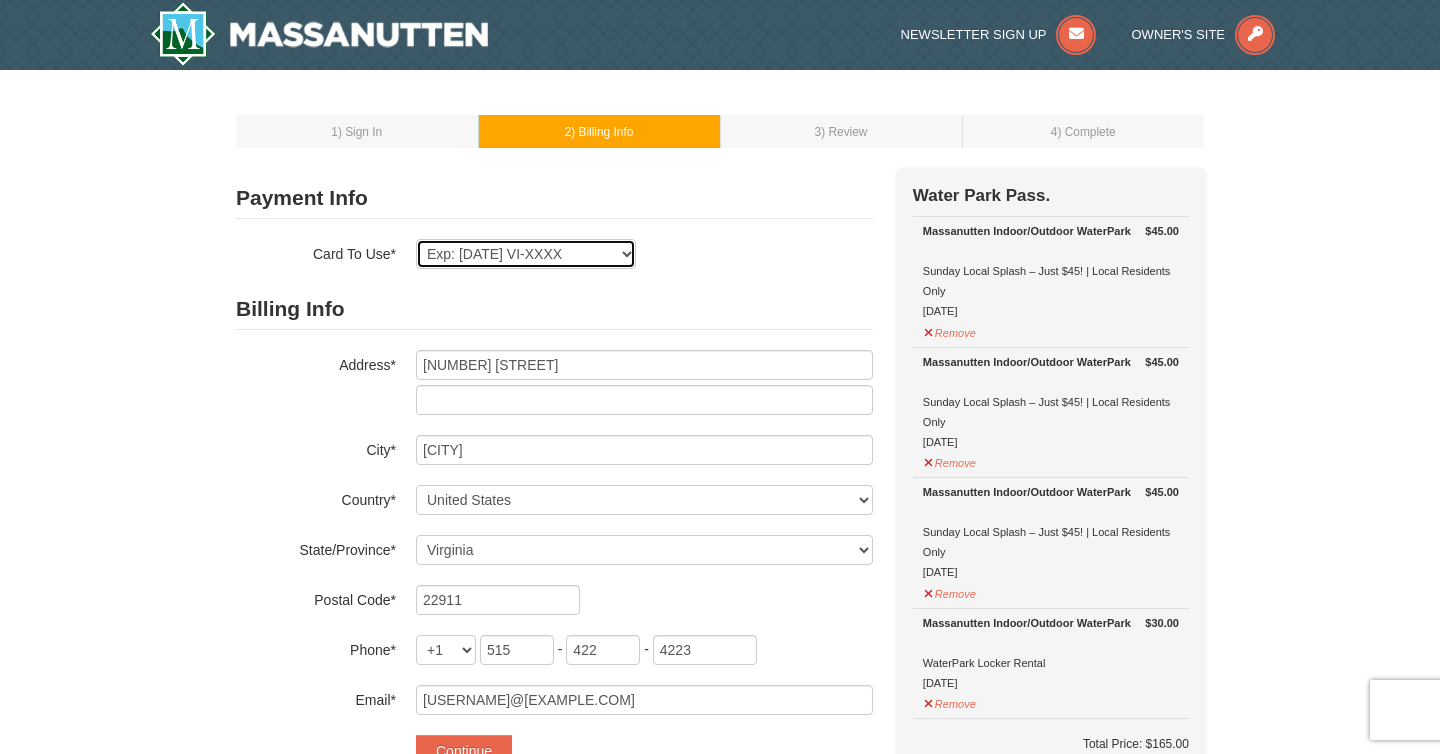 click on "Exp: 06/27      VI-XXXX New Card" at bounding box center [526, 254] 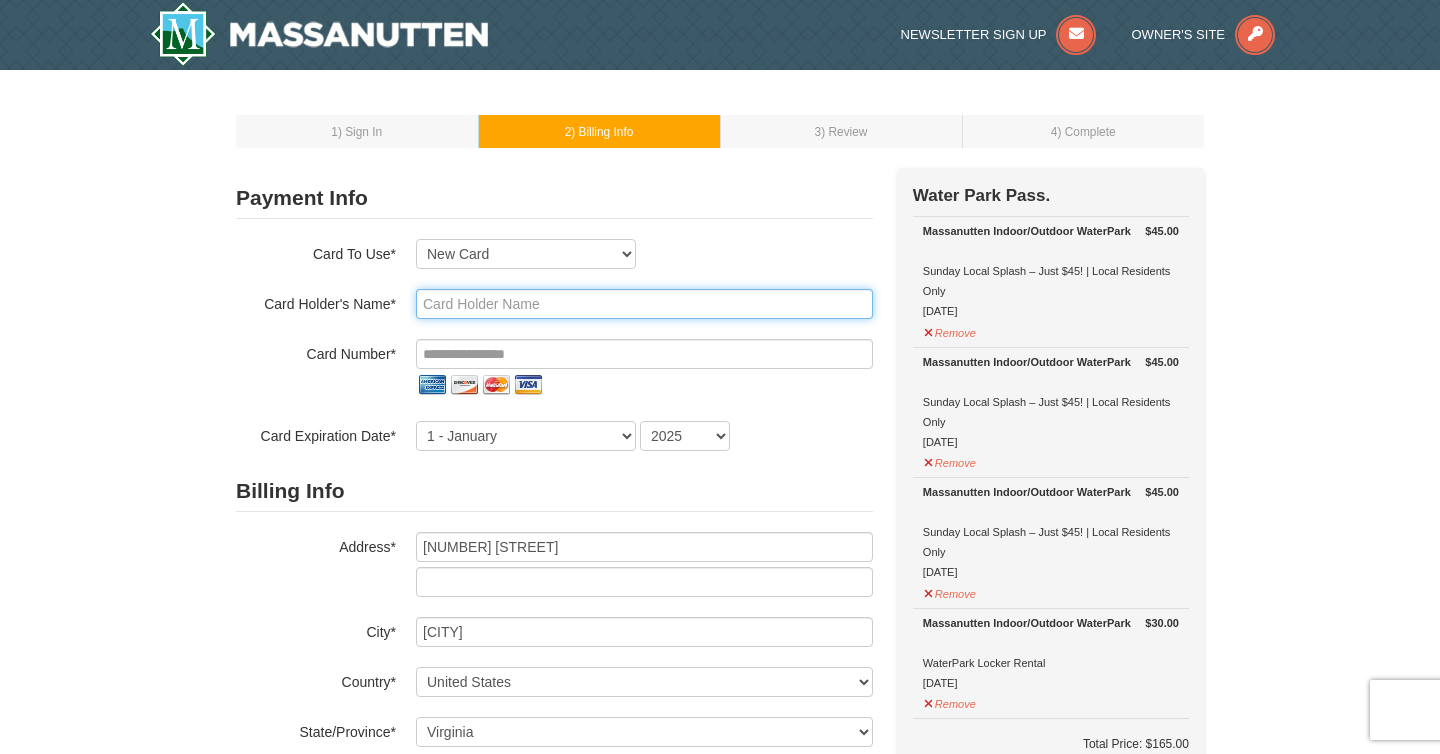 click at bounding box center (644, 304) 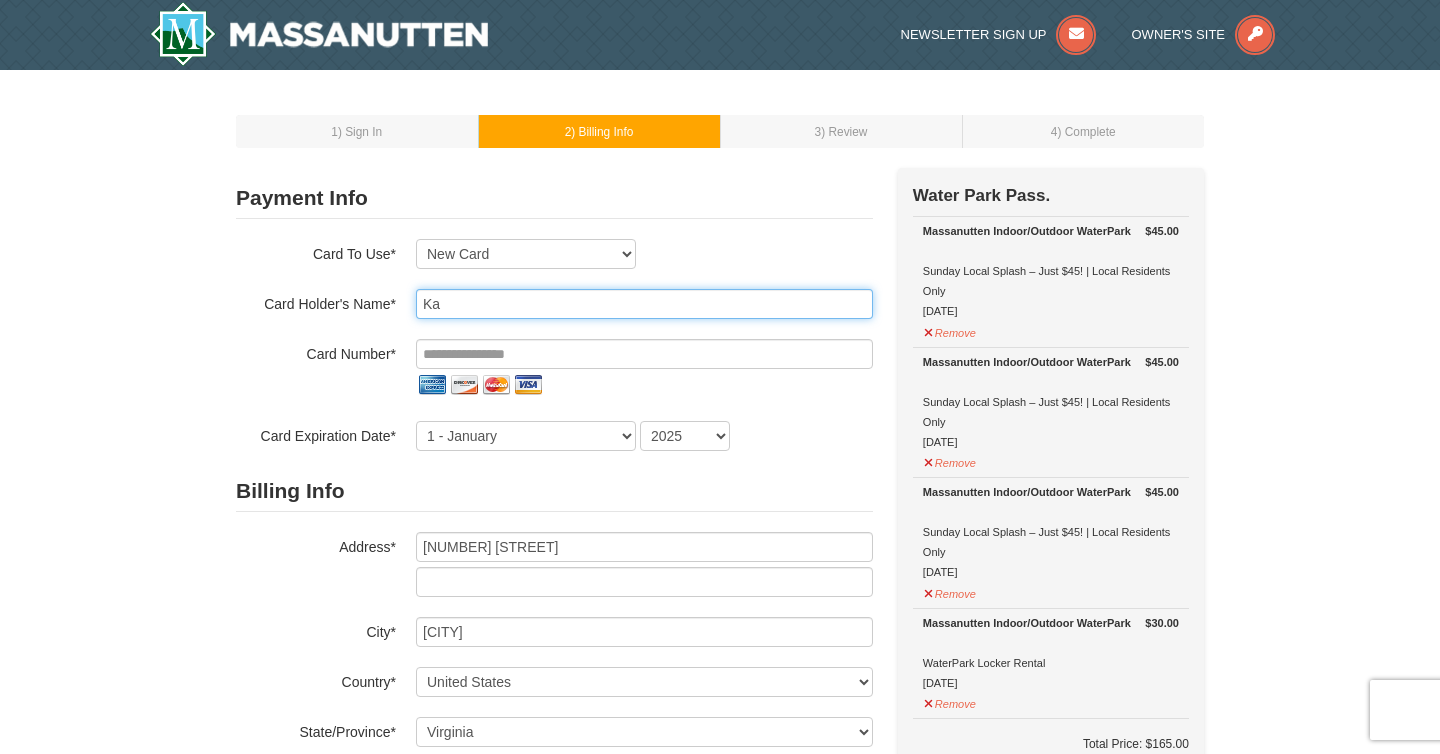 type on "K" 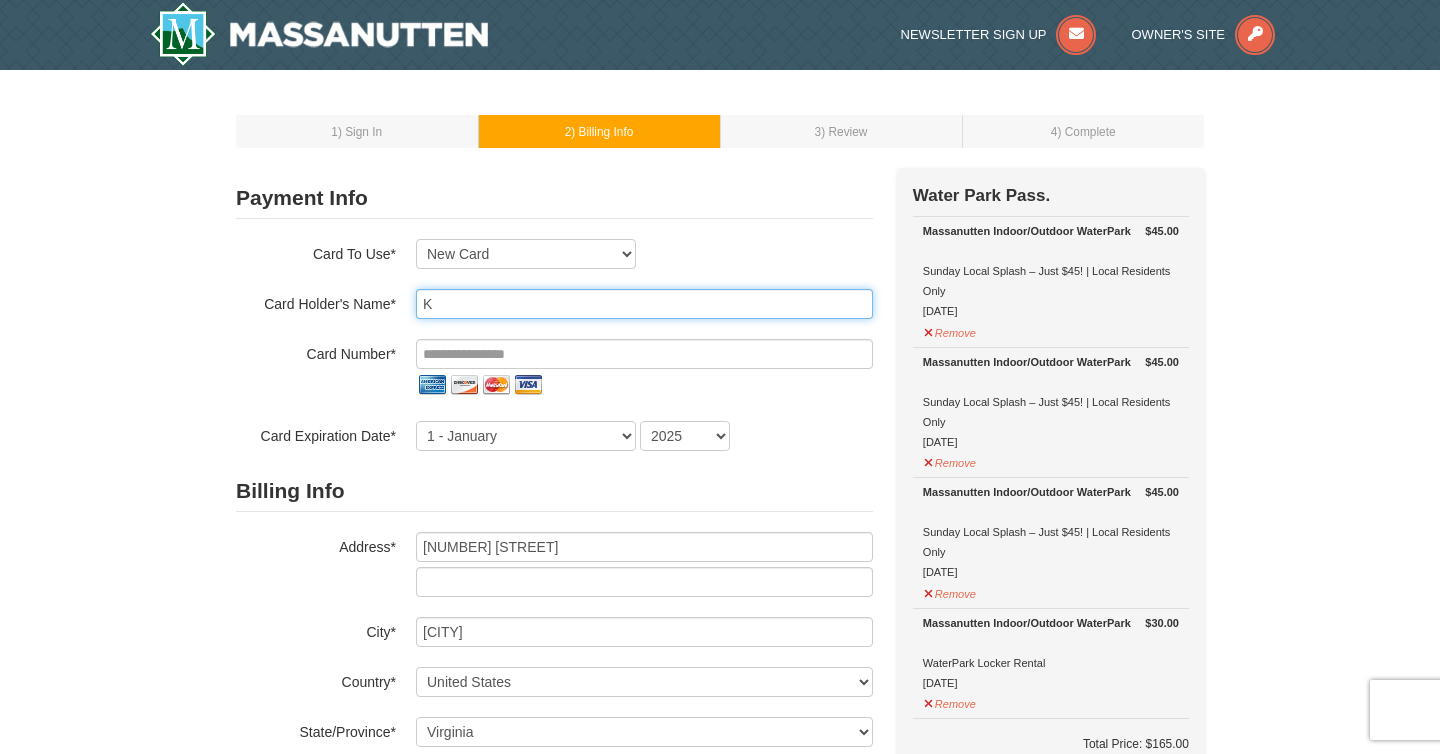 type 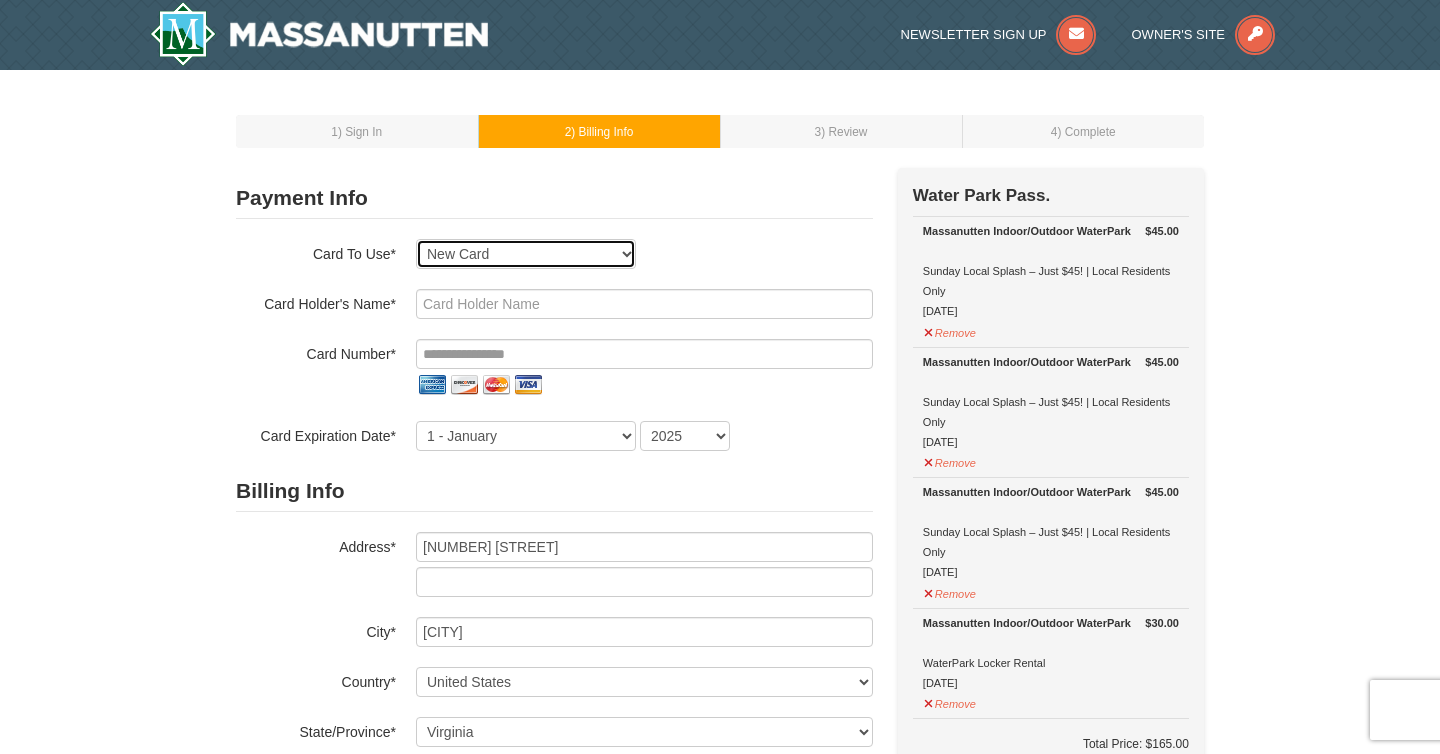 click on "Exp: 06/27      VI-XXXX New Card" at bounding box center (526, 254) 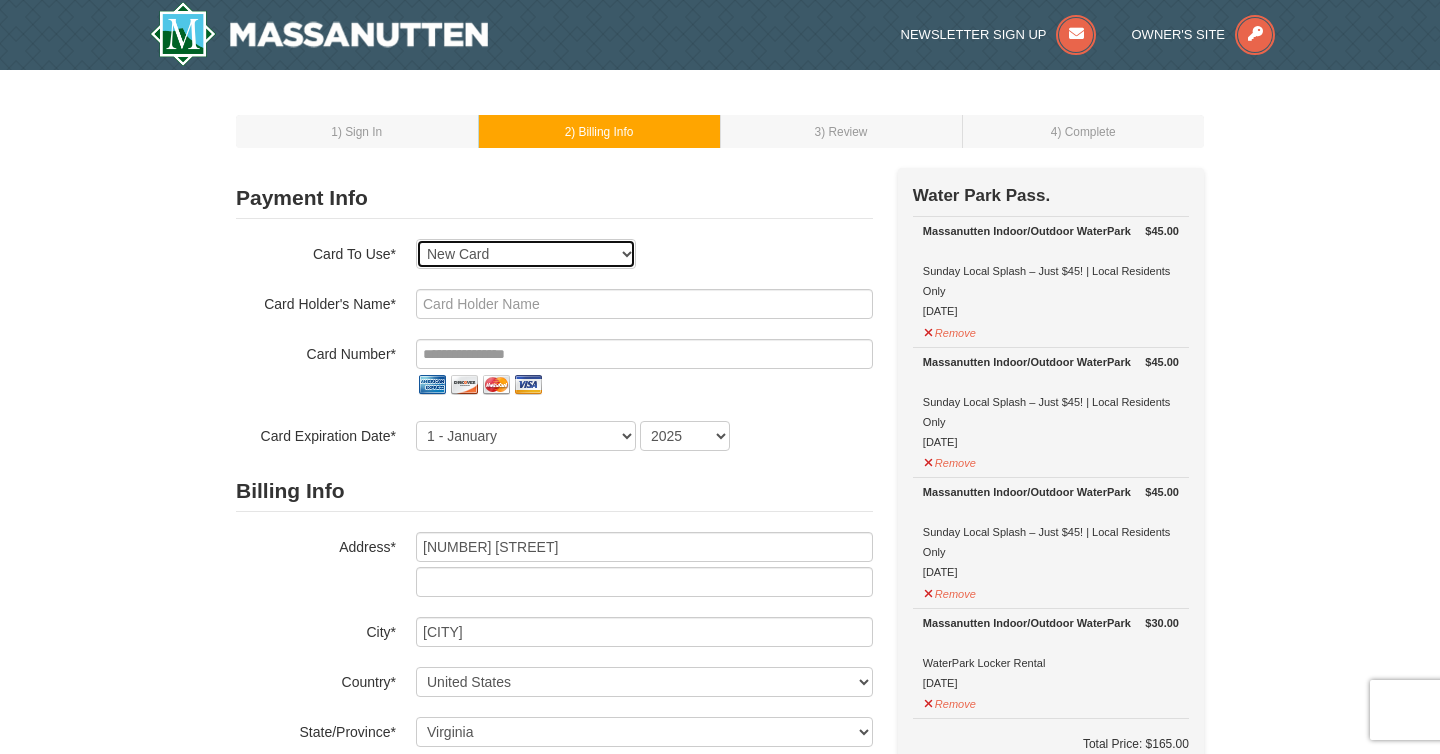 select on "1" 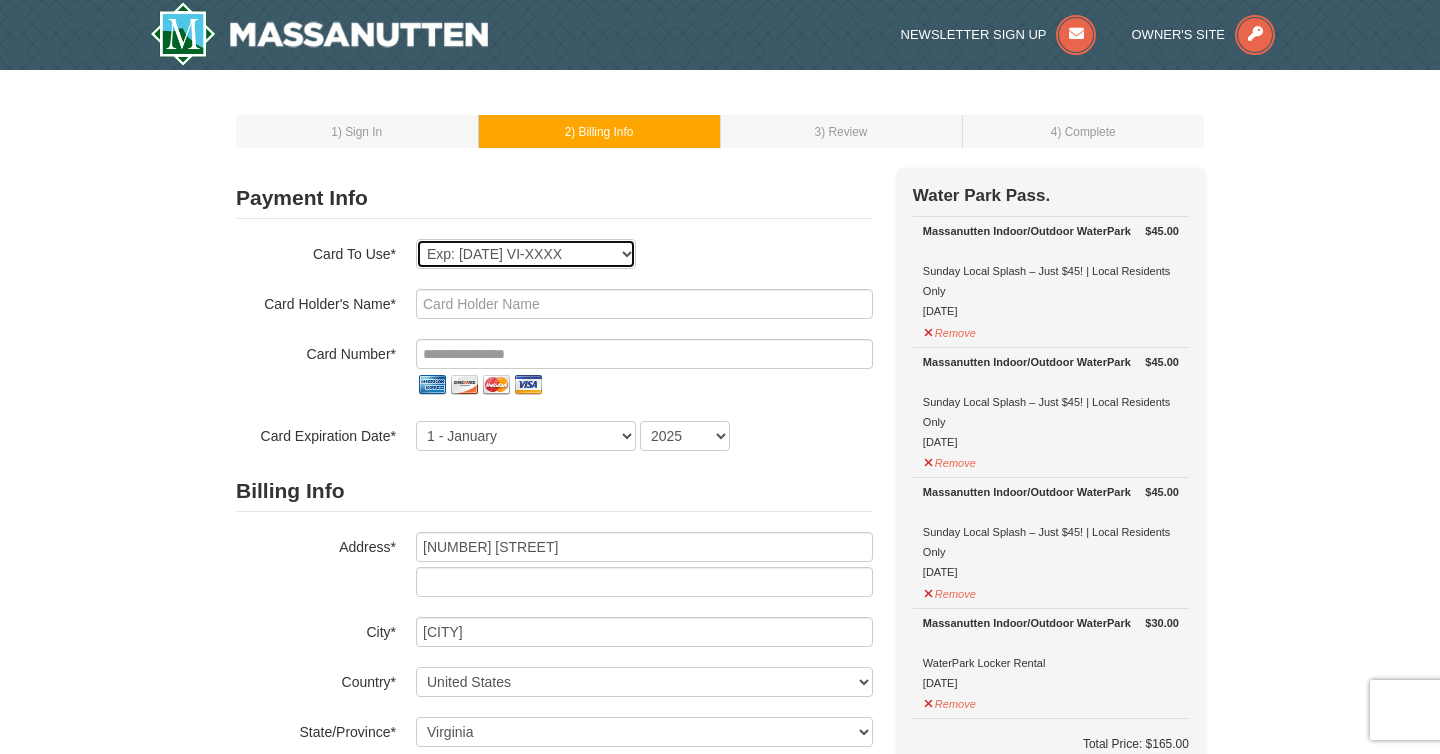 select on "VA" 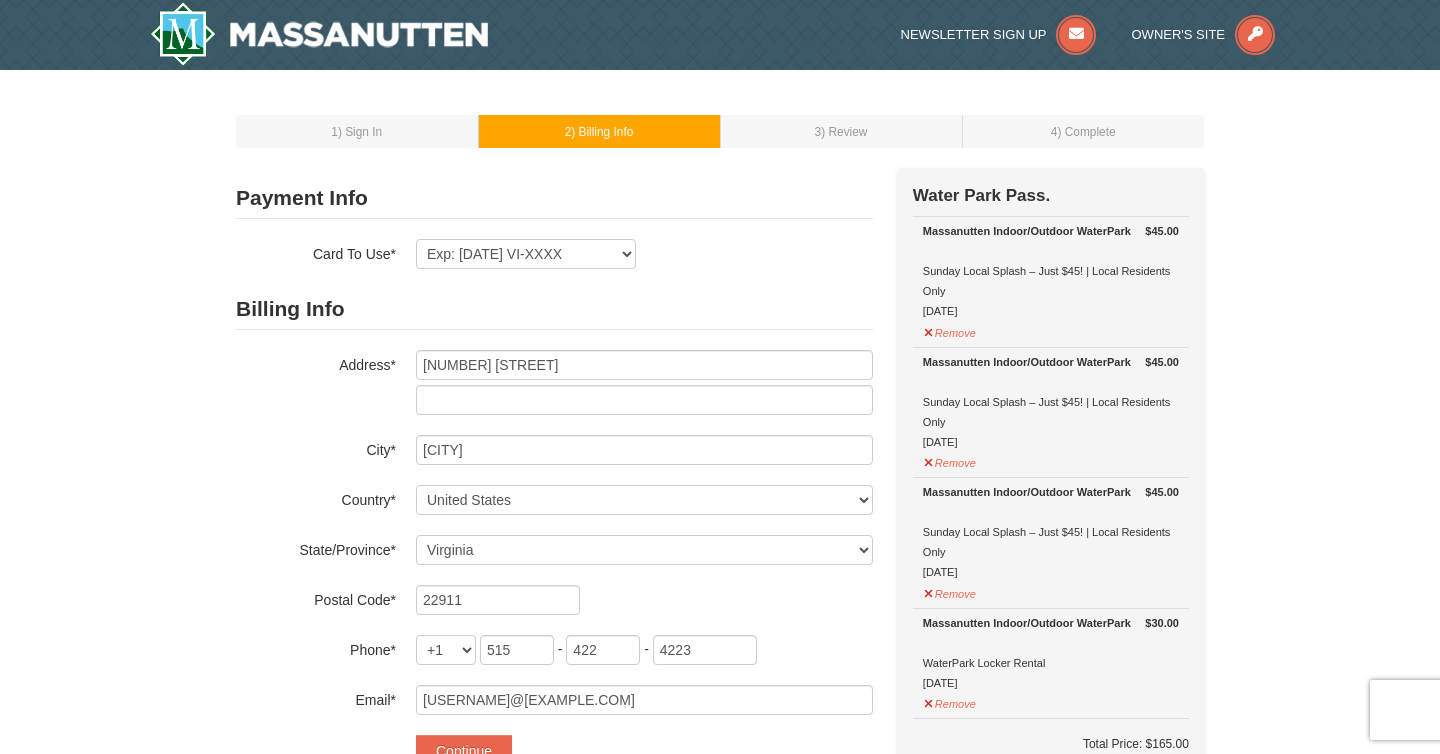 click on "Exp: 06/27      VI-XXXX New Card
Are you sure you want to remove this card?
No
Yes" at bounding box center [644, 254] 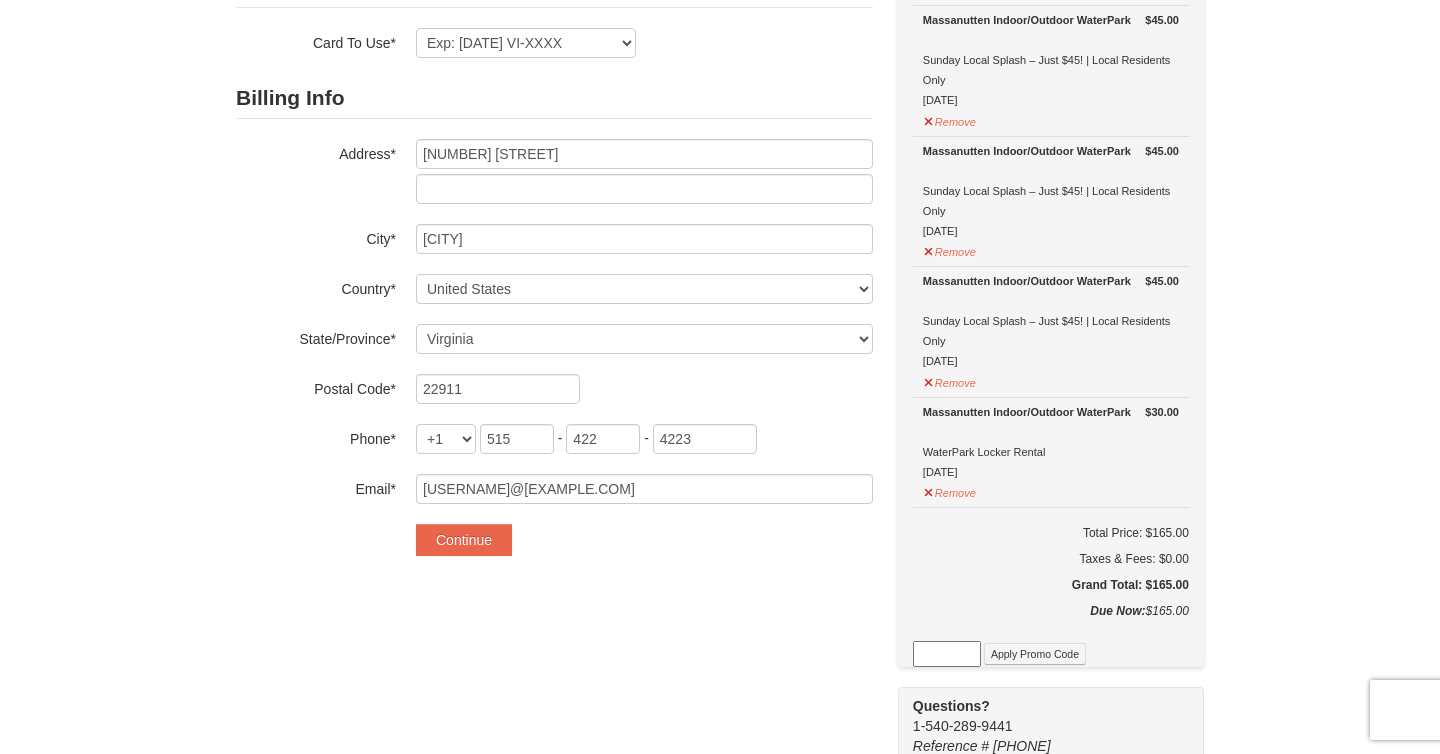 scroll, scrollTop: 229, scrollLeft: 0, axis: vertical 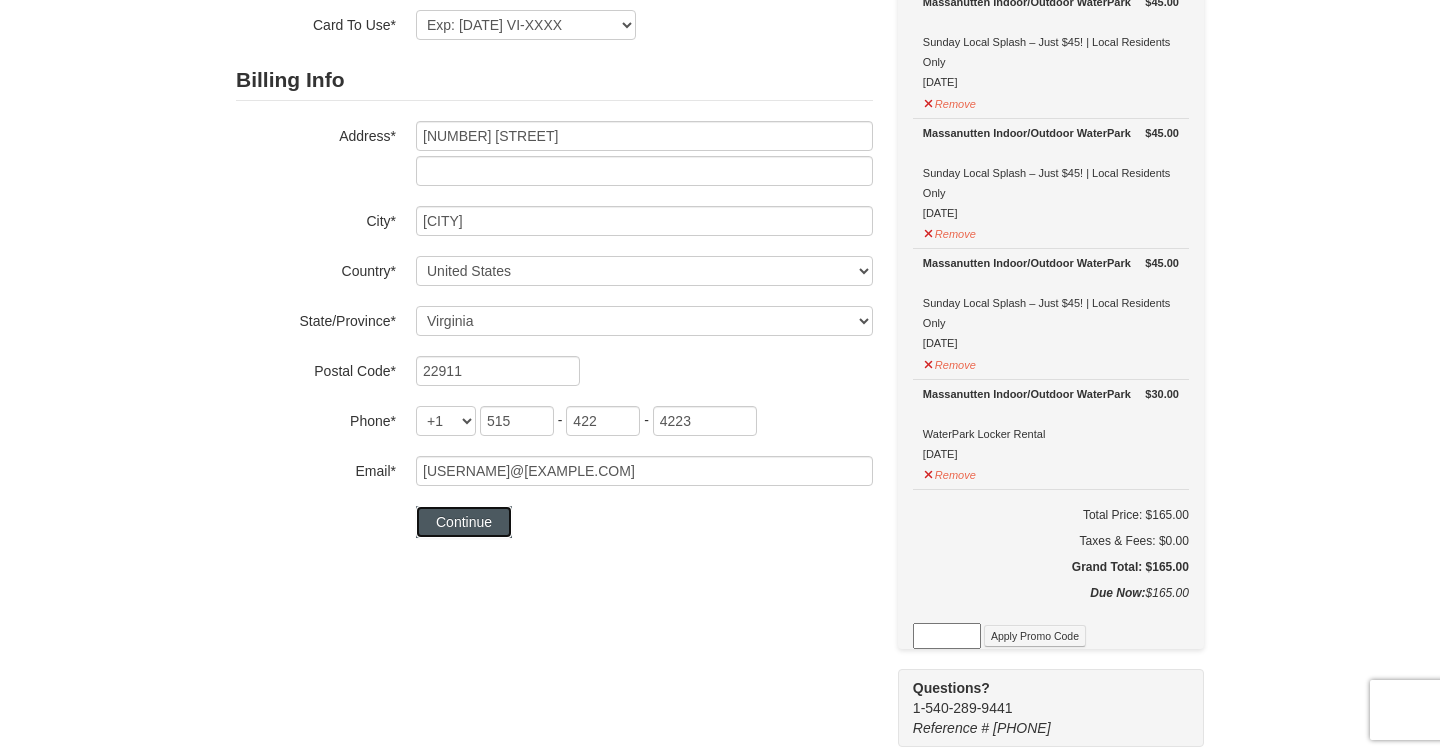 click on "Continue" at bounding box center [464, 522] 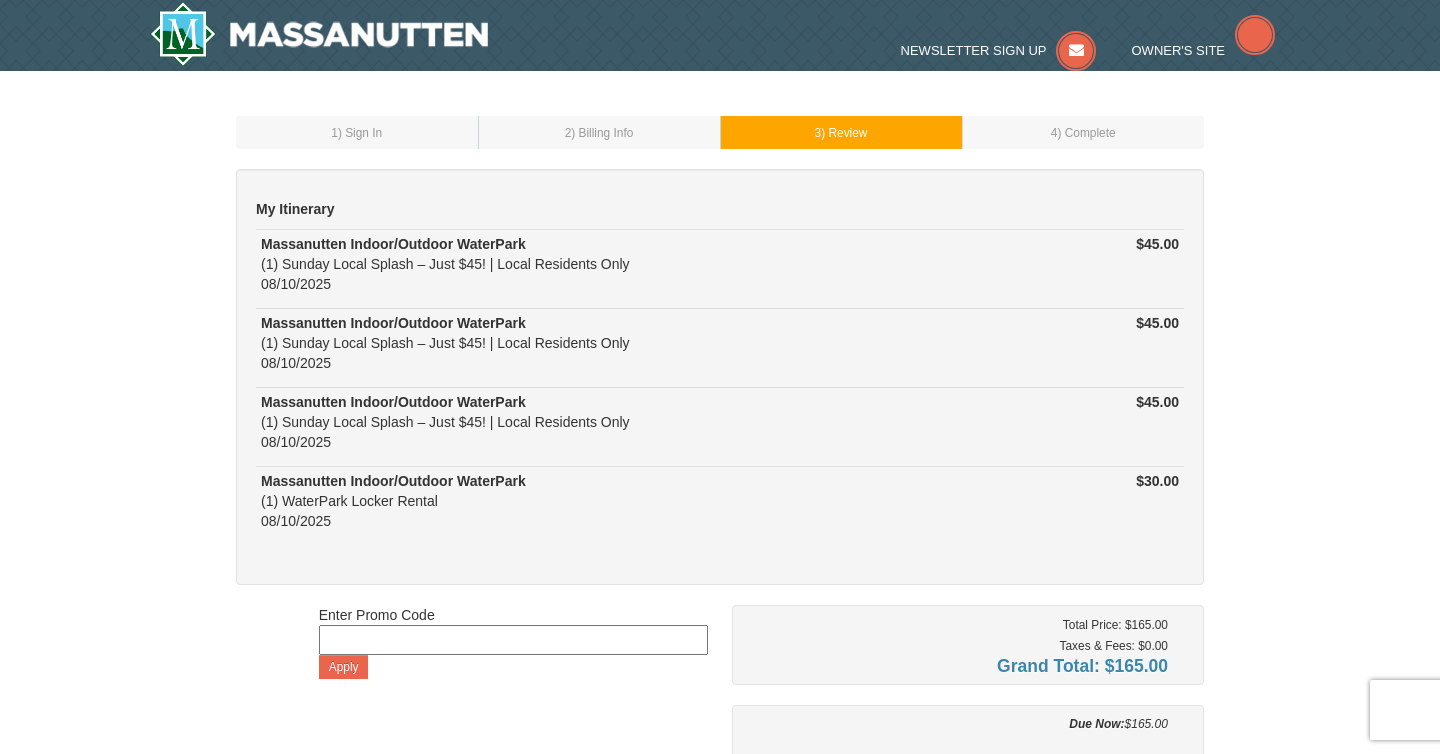 scroll, scrollTop: 0, scrollLeft: 0, axis: both 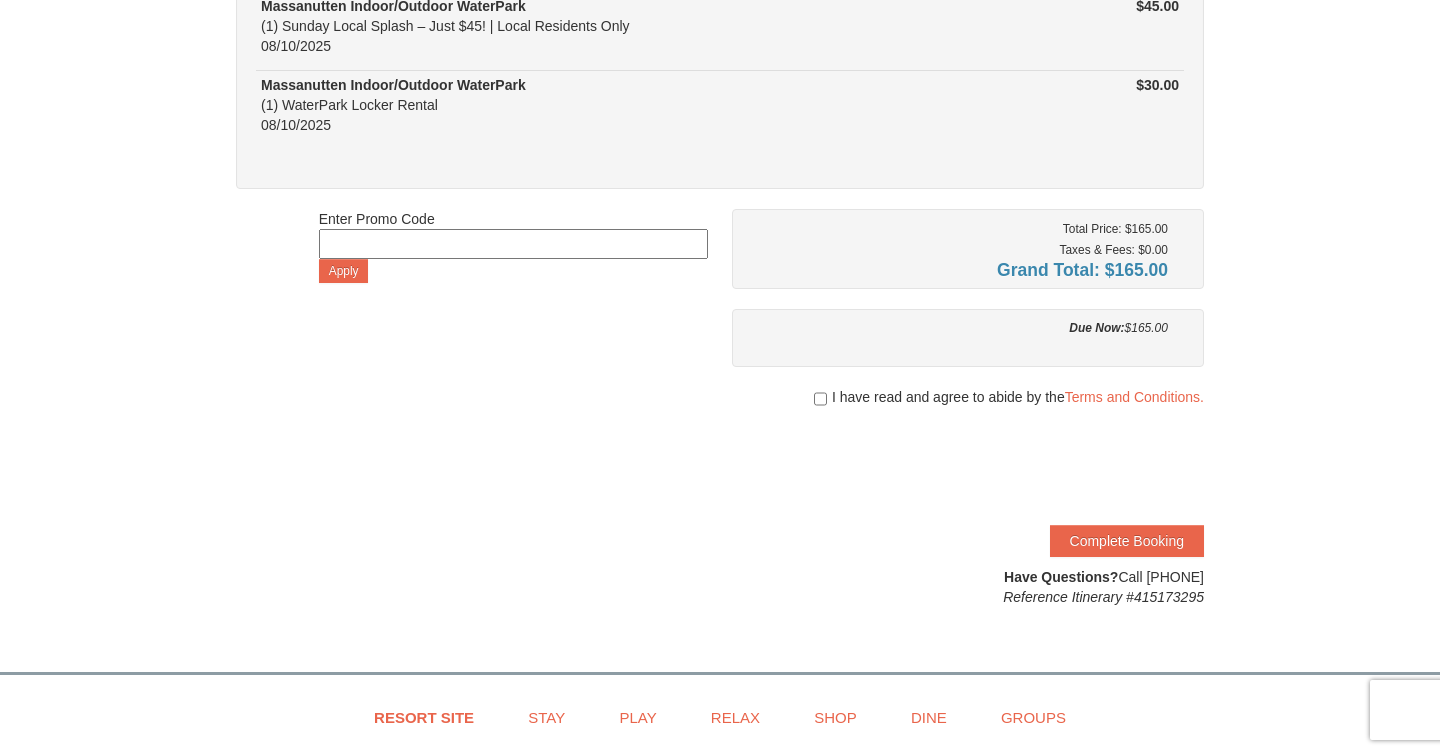 click on "I have read and agree to abide by the  Terms and Conditions." at bounding box center (968, 397) 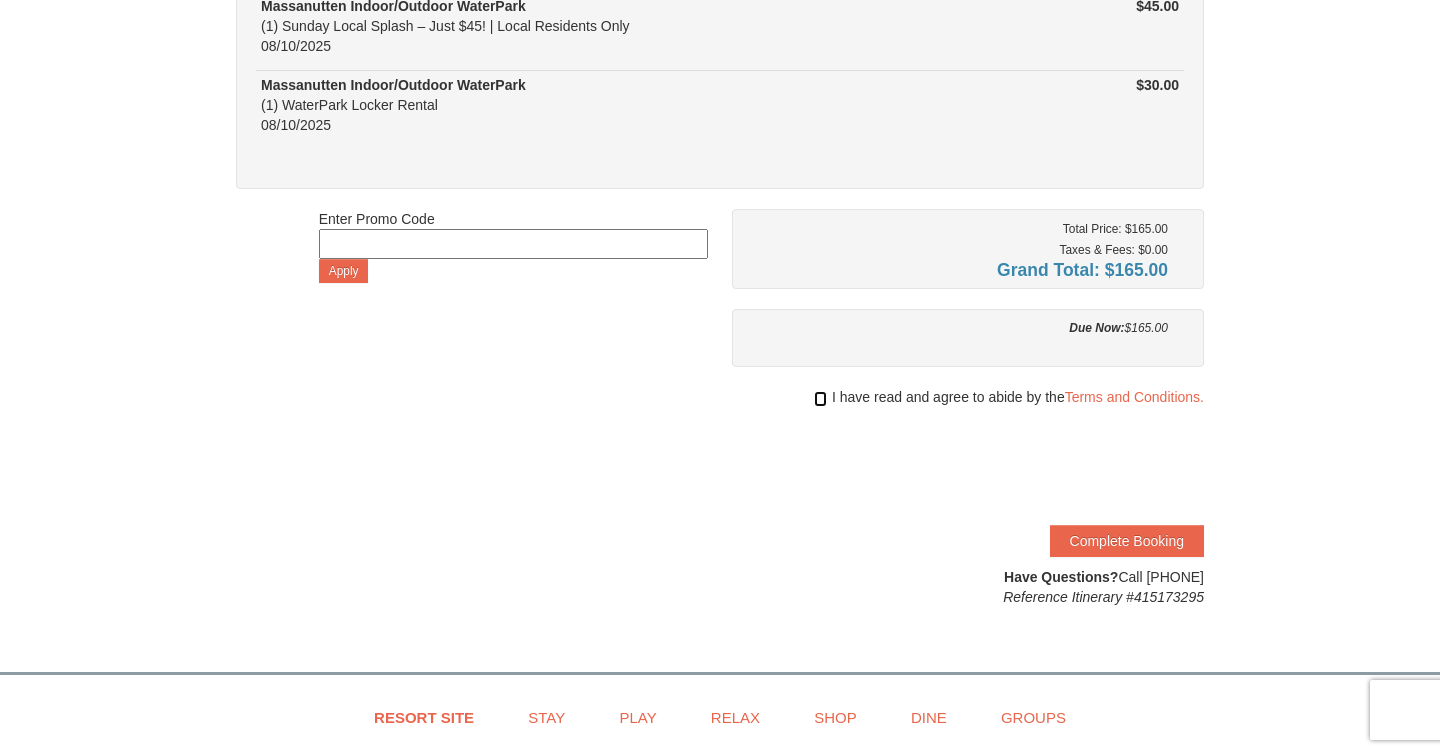click at bounding box center [820, 399] 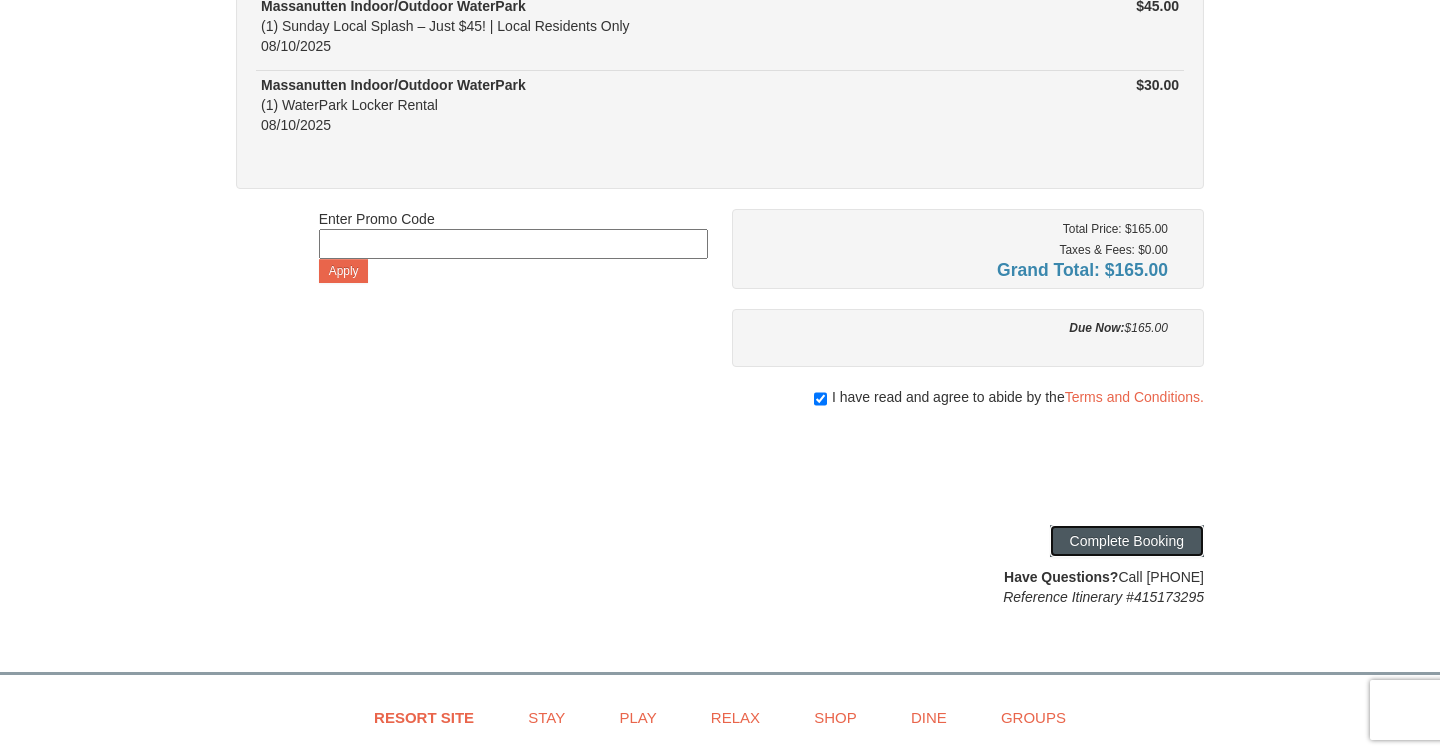 click on "Complete Booking" at bounding box center (1127, 541) 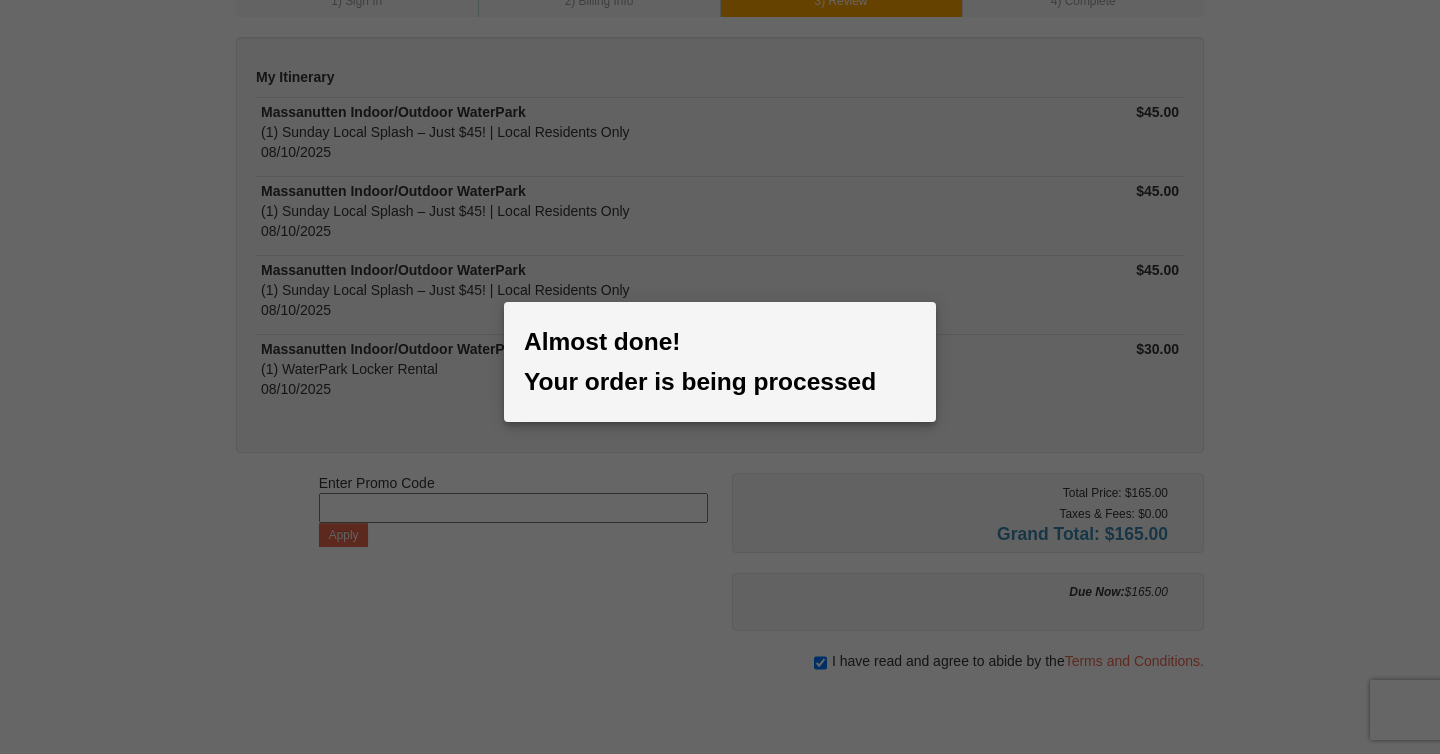 scroll, scrollTop: 130, scrollLeft: 0, axis: vertical 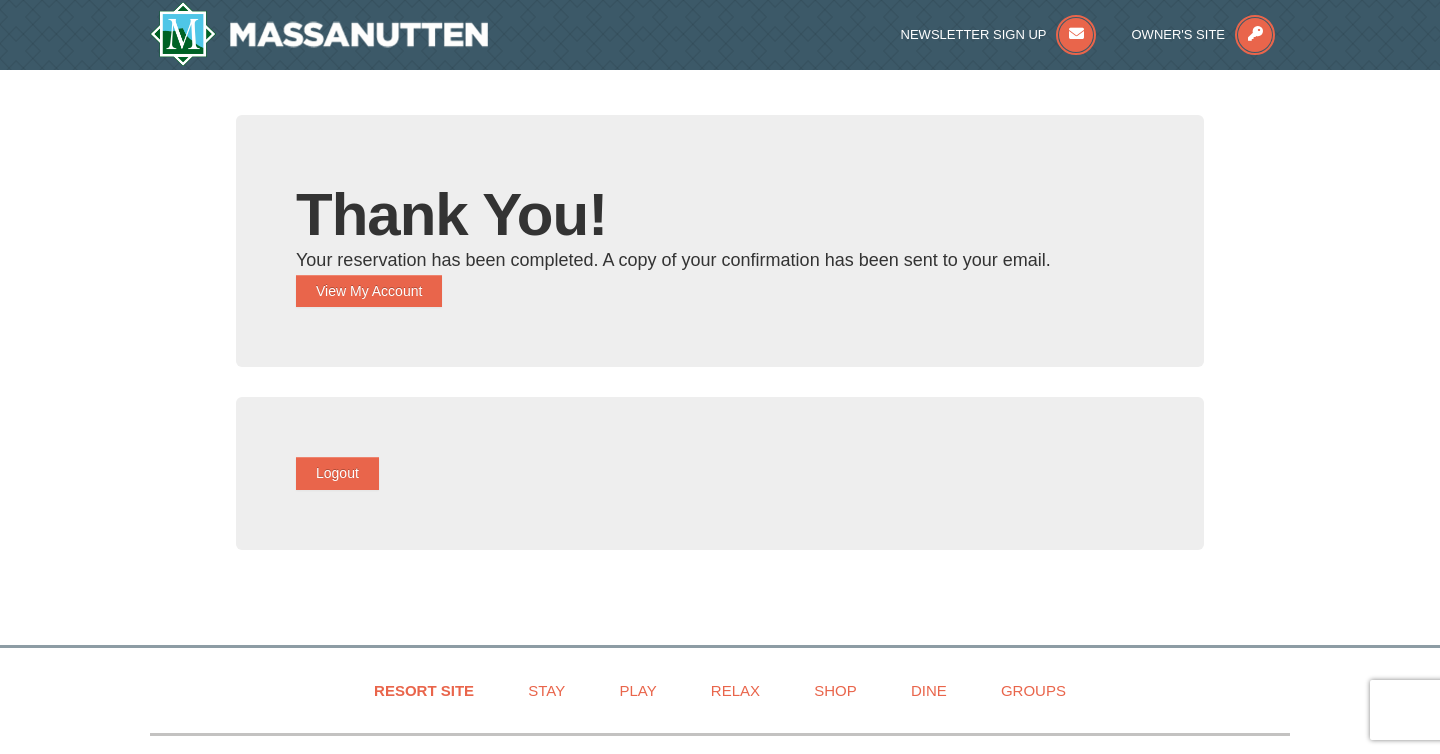 click on "×
Thank You!
Your reservation has been completed. A copy of your confirmation has been sent to your email.
View My Account
Create an account.  It's easy!
Faster check out.
Access to your itineraries.
Email*
[EMAIL]
Password
Confirm Password" at bounding box center [720, 347] 